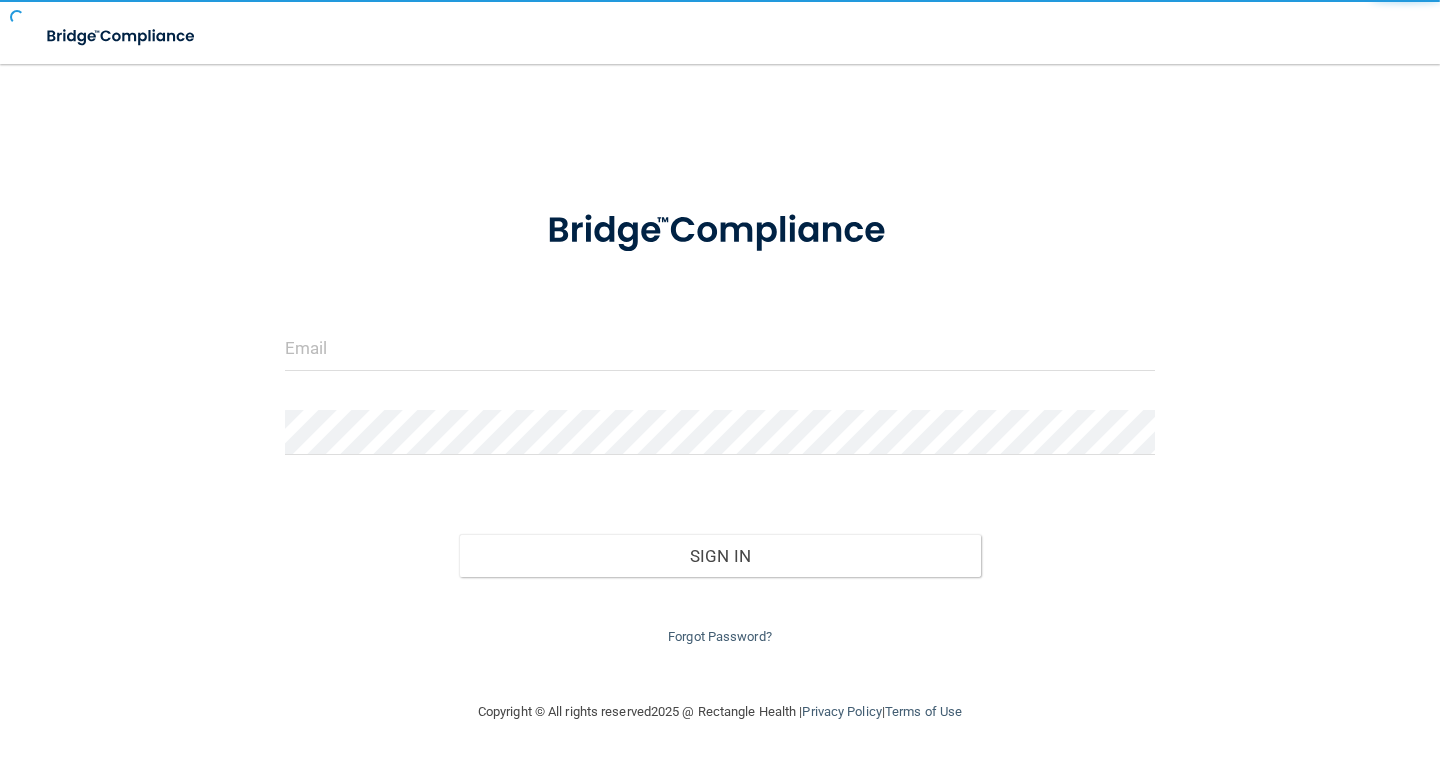scroll, scrollTop: 0, scrollLeft: 0, axis: both 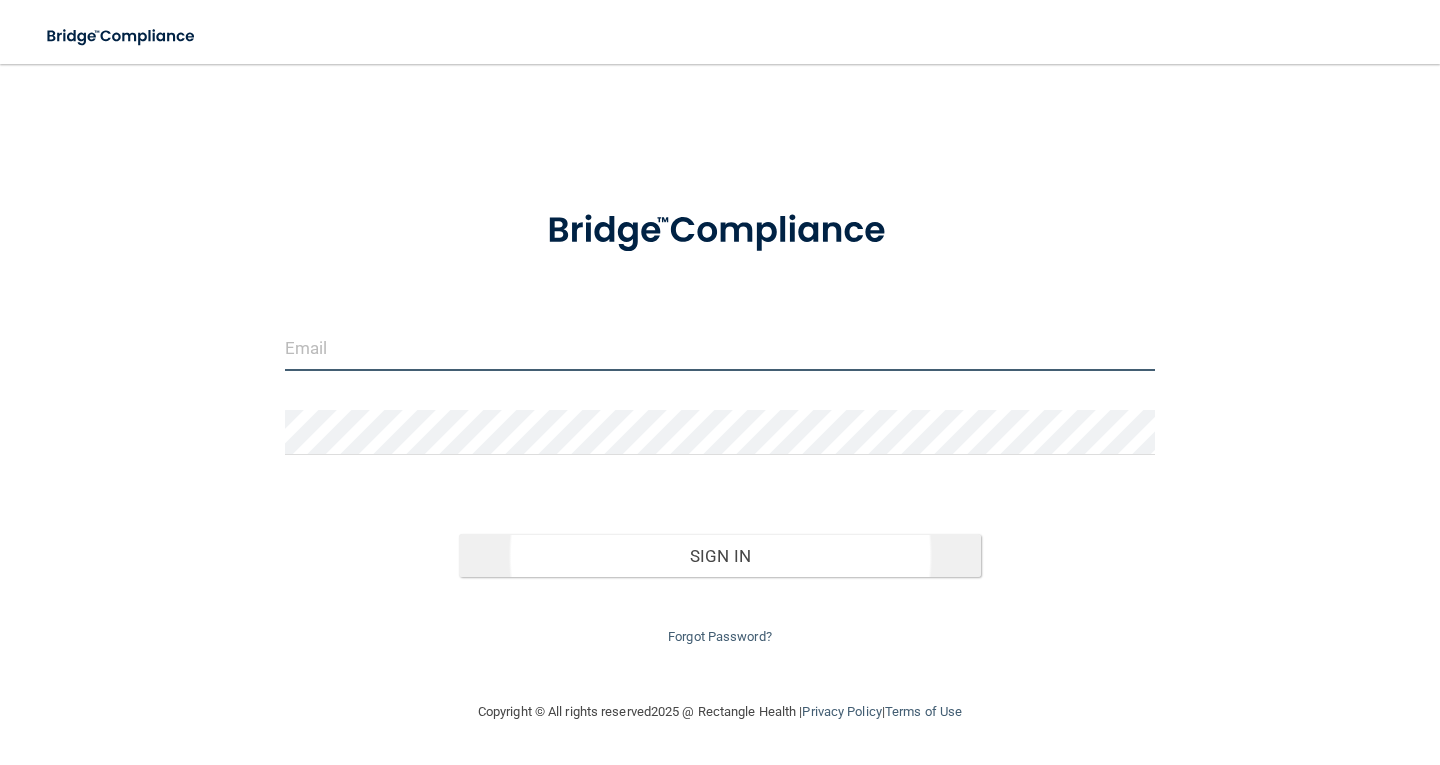 type on "[PERSON_NAME][EMAIL_ADDRESS][DOMAIN_NAME]" 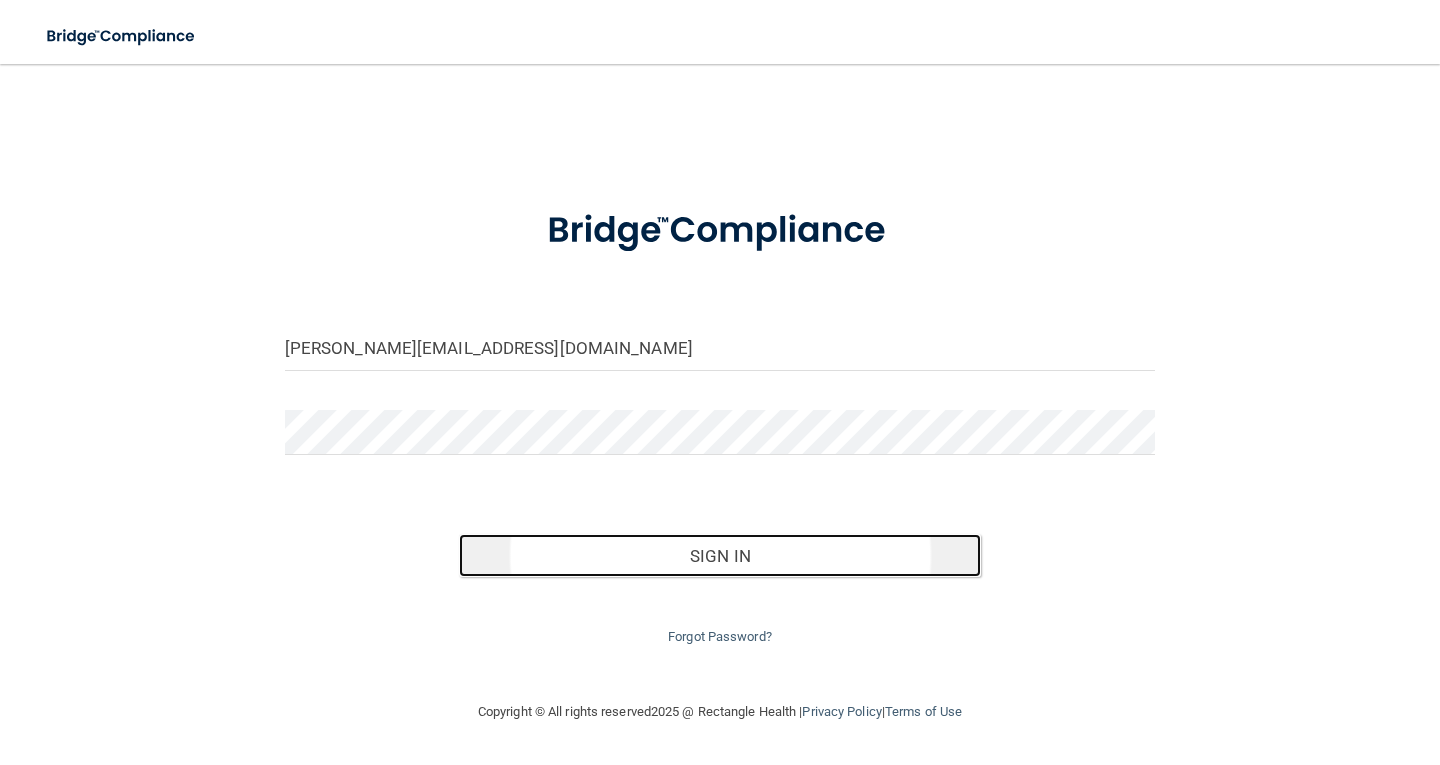 click on "Sign In" at bounding box center [720, 556] 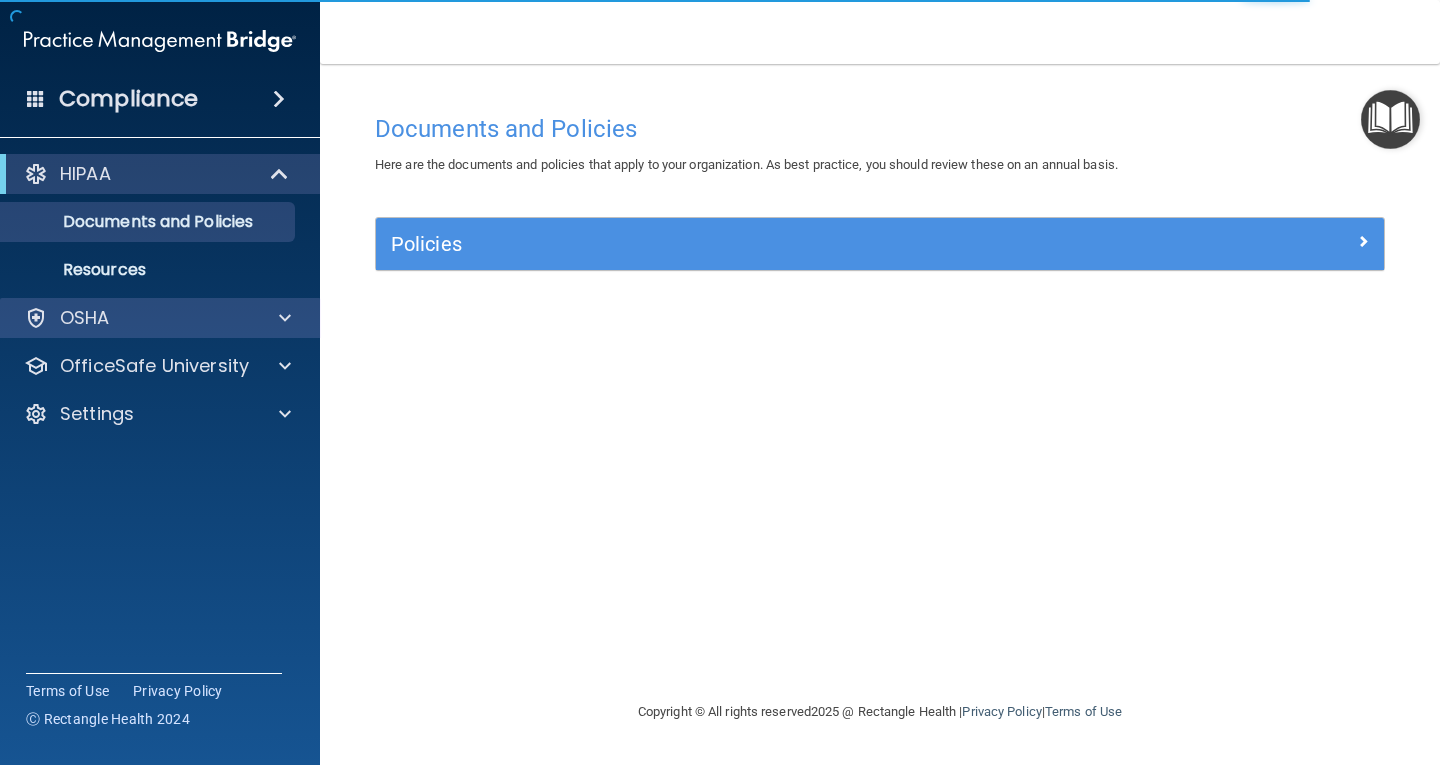 click on "OSHA" at bounding box center (160, 318) 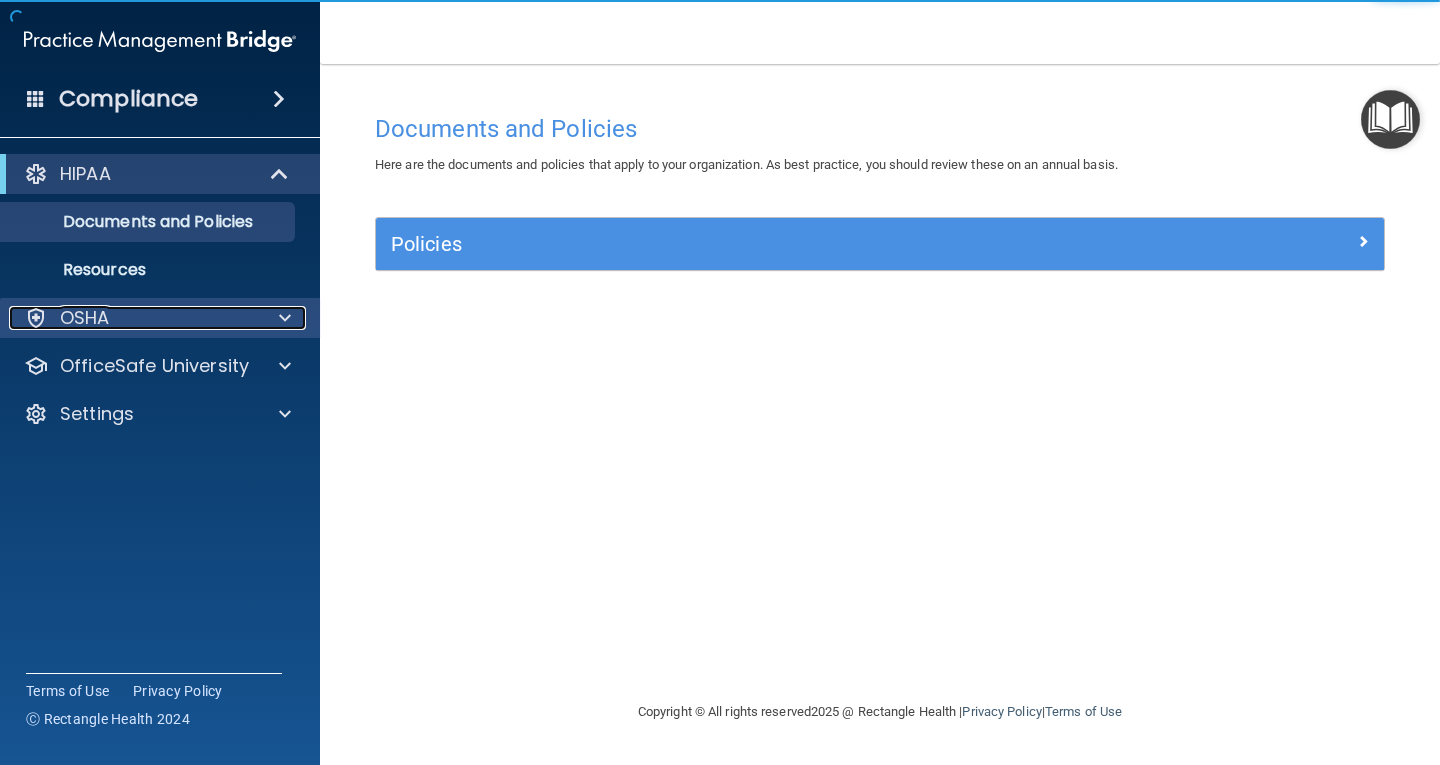 click at bounding box center [285, 318] 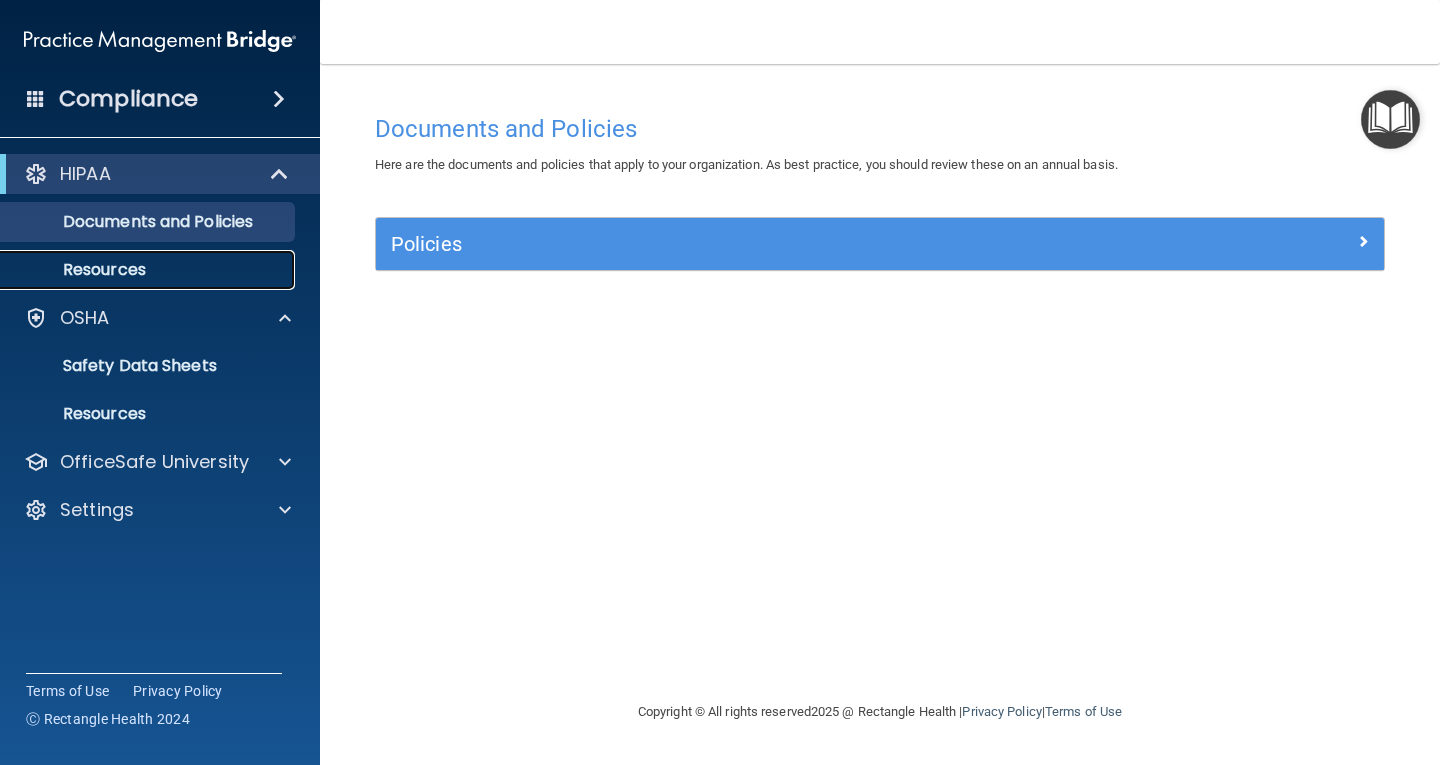 click on "Resources" at bounding box center [149, 270] 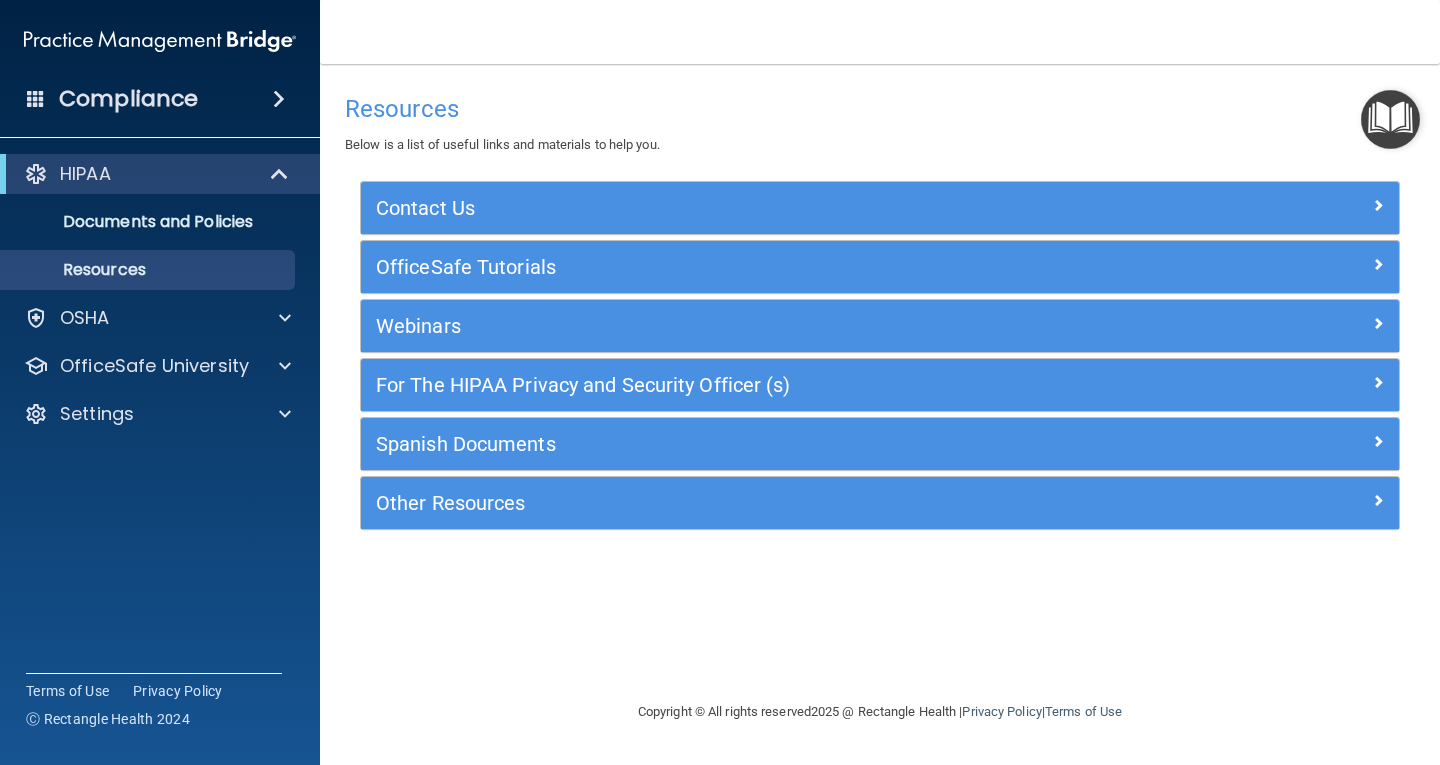 click on "Compliance" at bounding box center (128, 99) 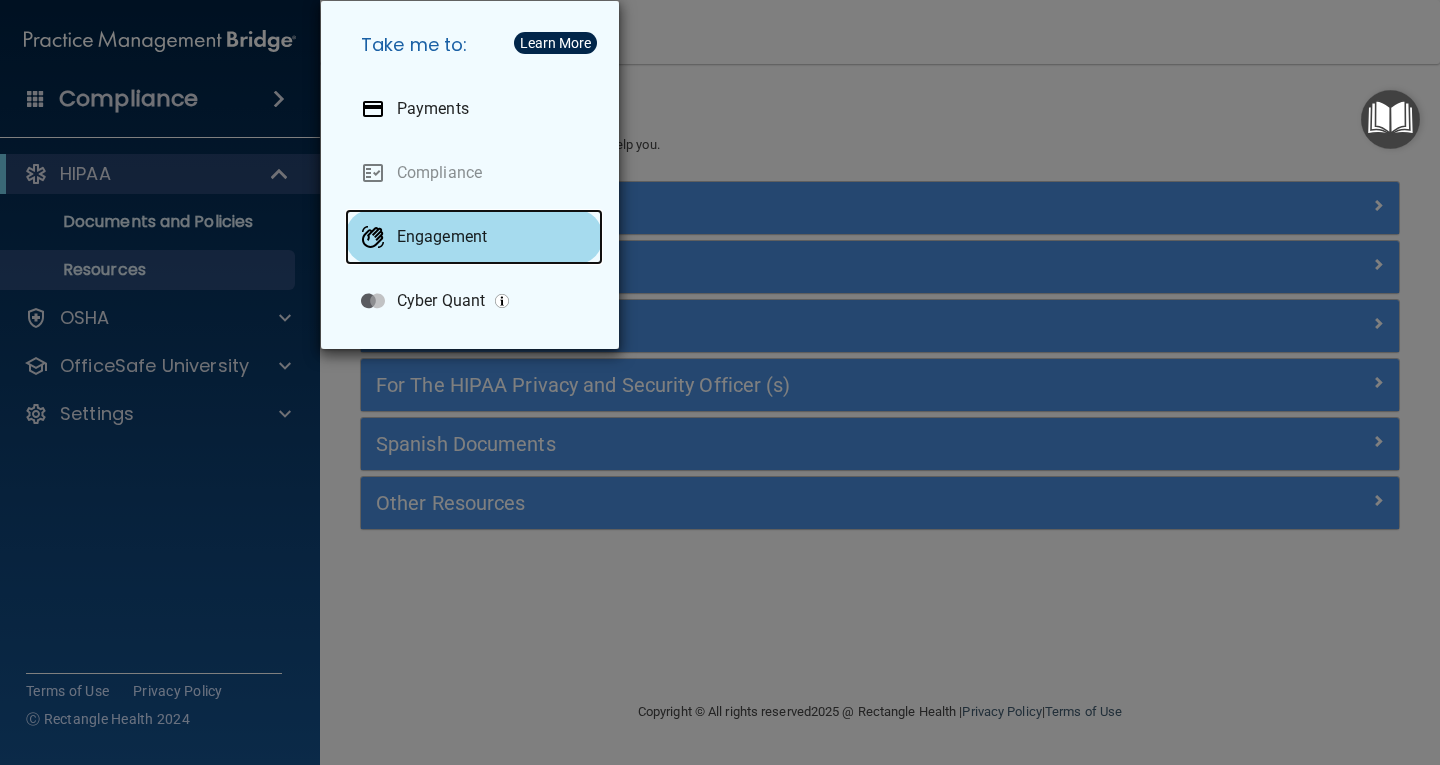 click on "Engagement" at bounding box center (442, 237) 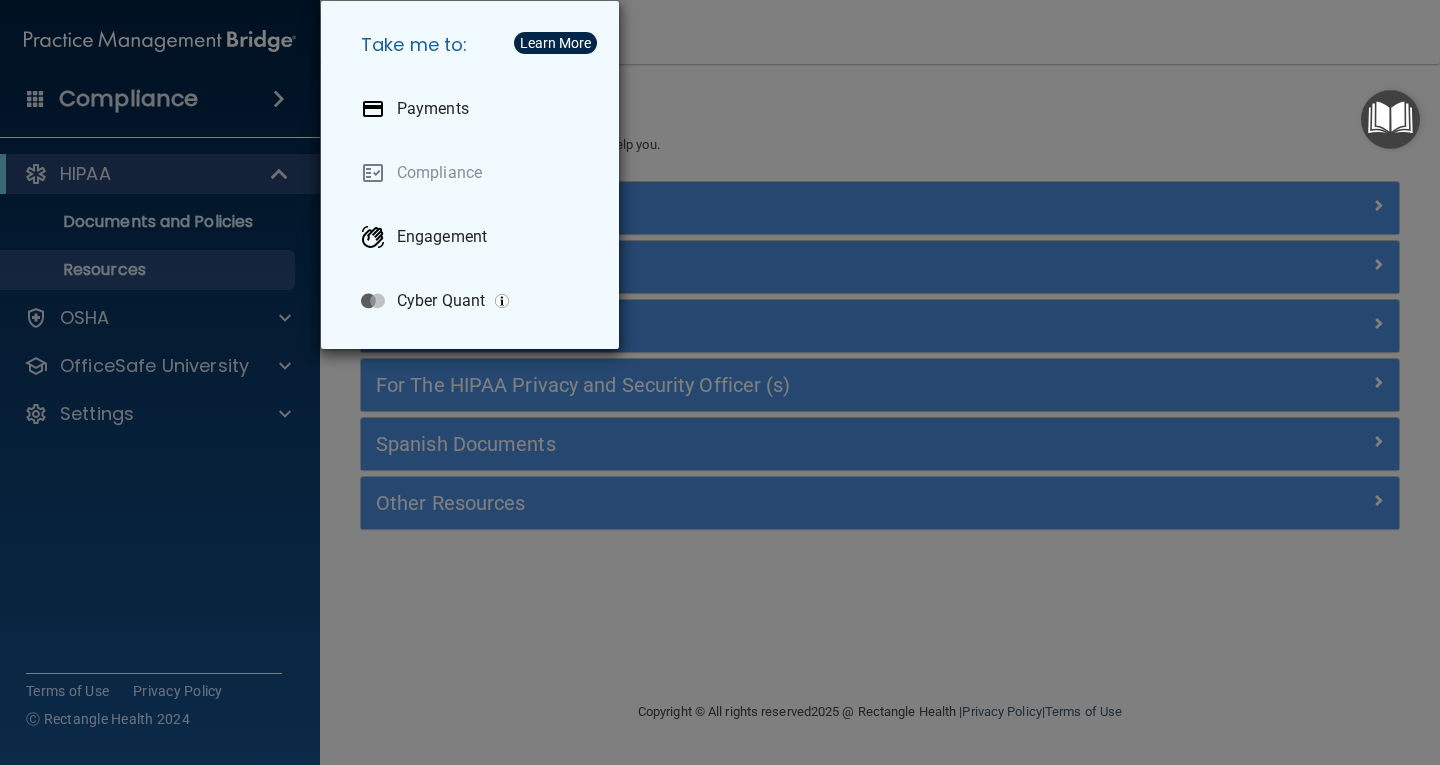 click on "Take me to:             Payments                   Compliance                     Engagement                     Cyber Quant" at bounding box center (720, 382) 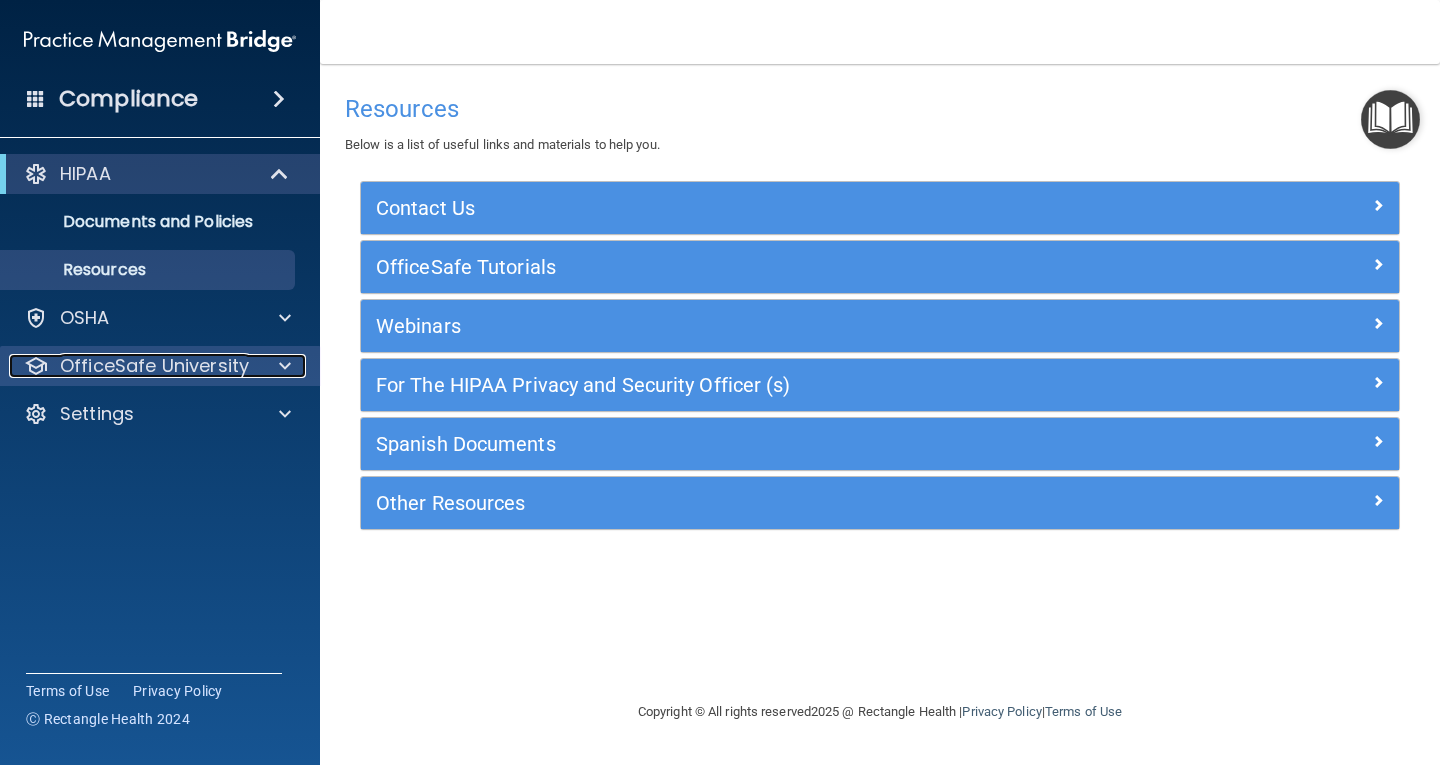 click at bounding box center [282, 366] 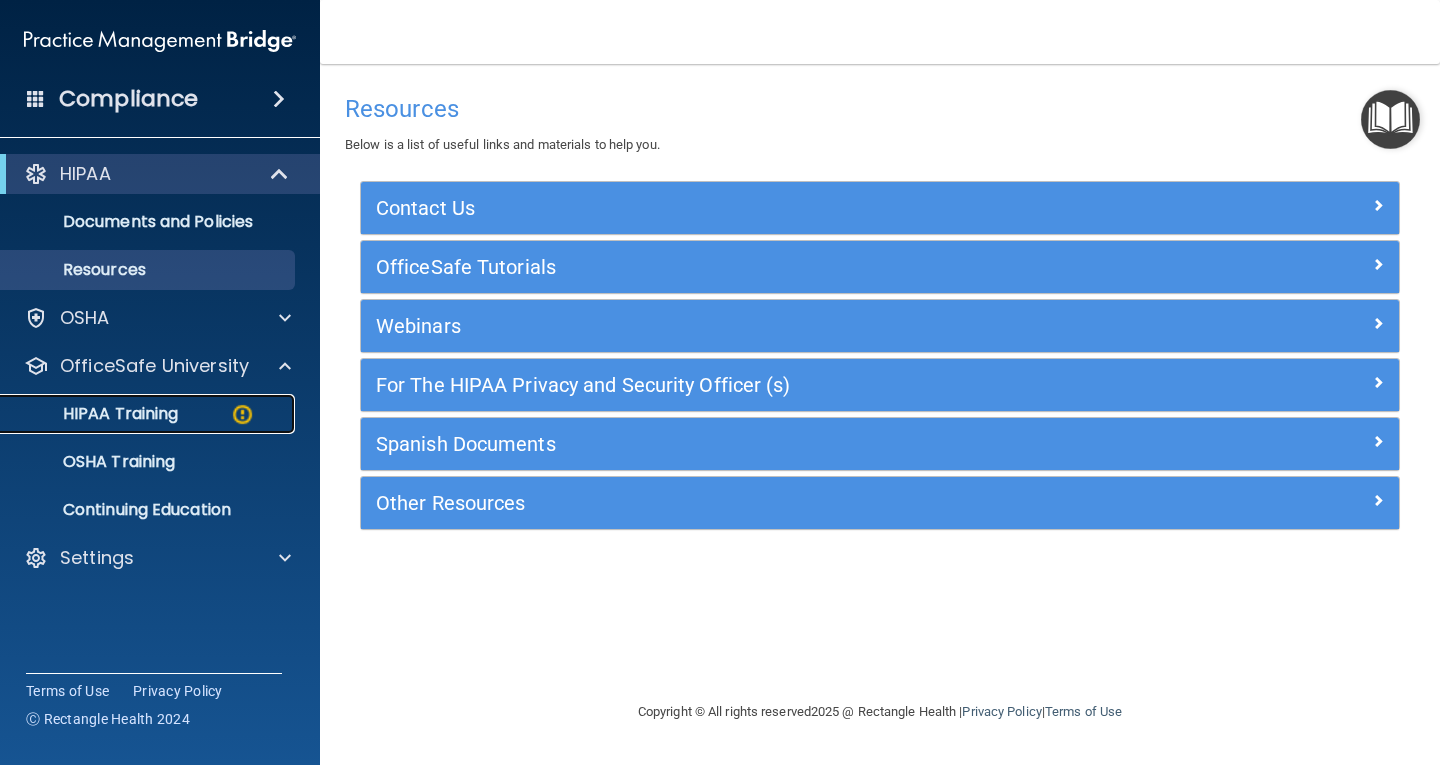 click on "HIPAA Training" at bounding box center (149, 414) 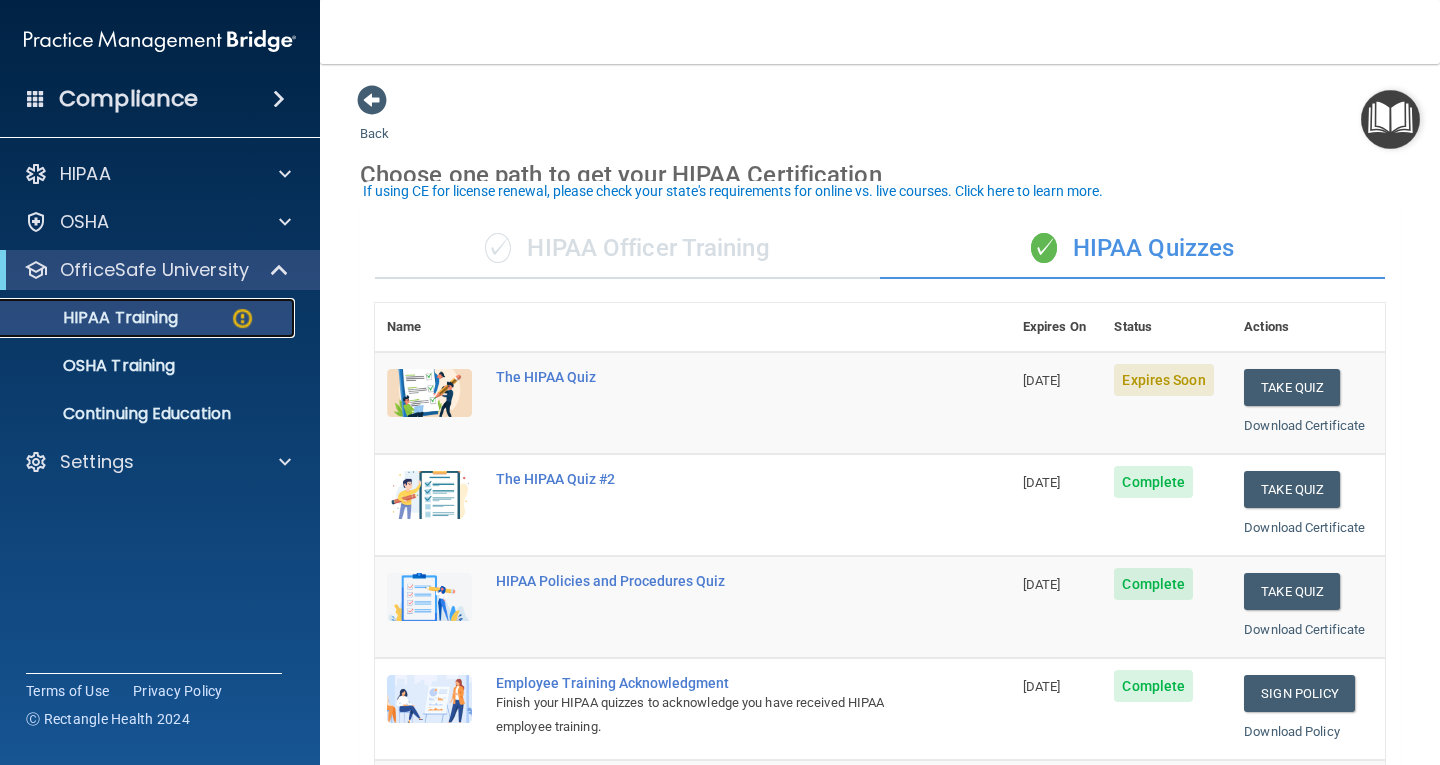scroll, scrollTop: 100, scrollLeft: 0, axis: vertical 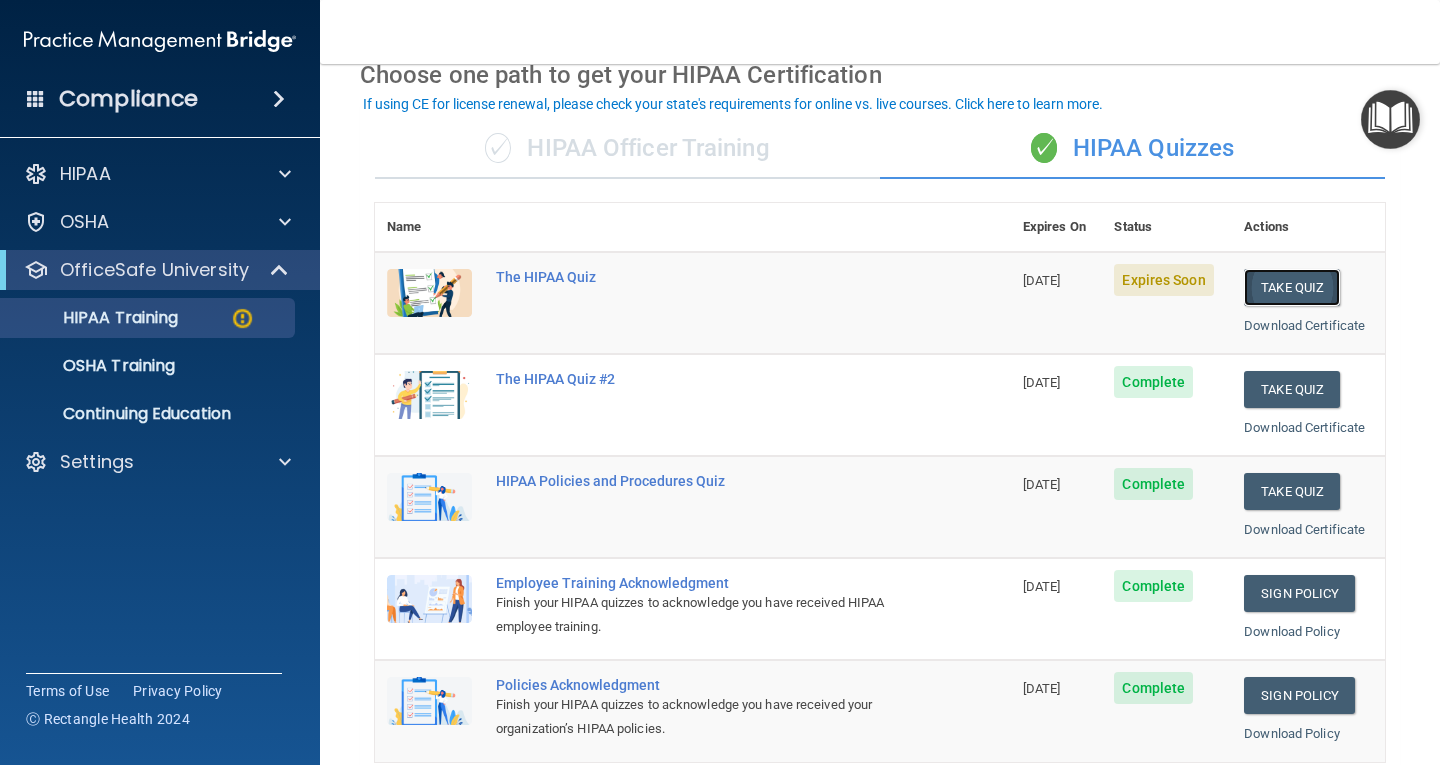 click on "Take Quiz" at bounding box center [1292, 287] 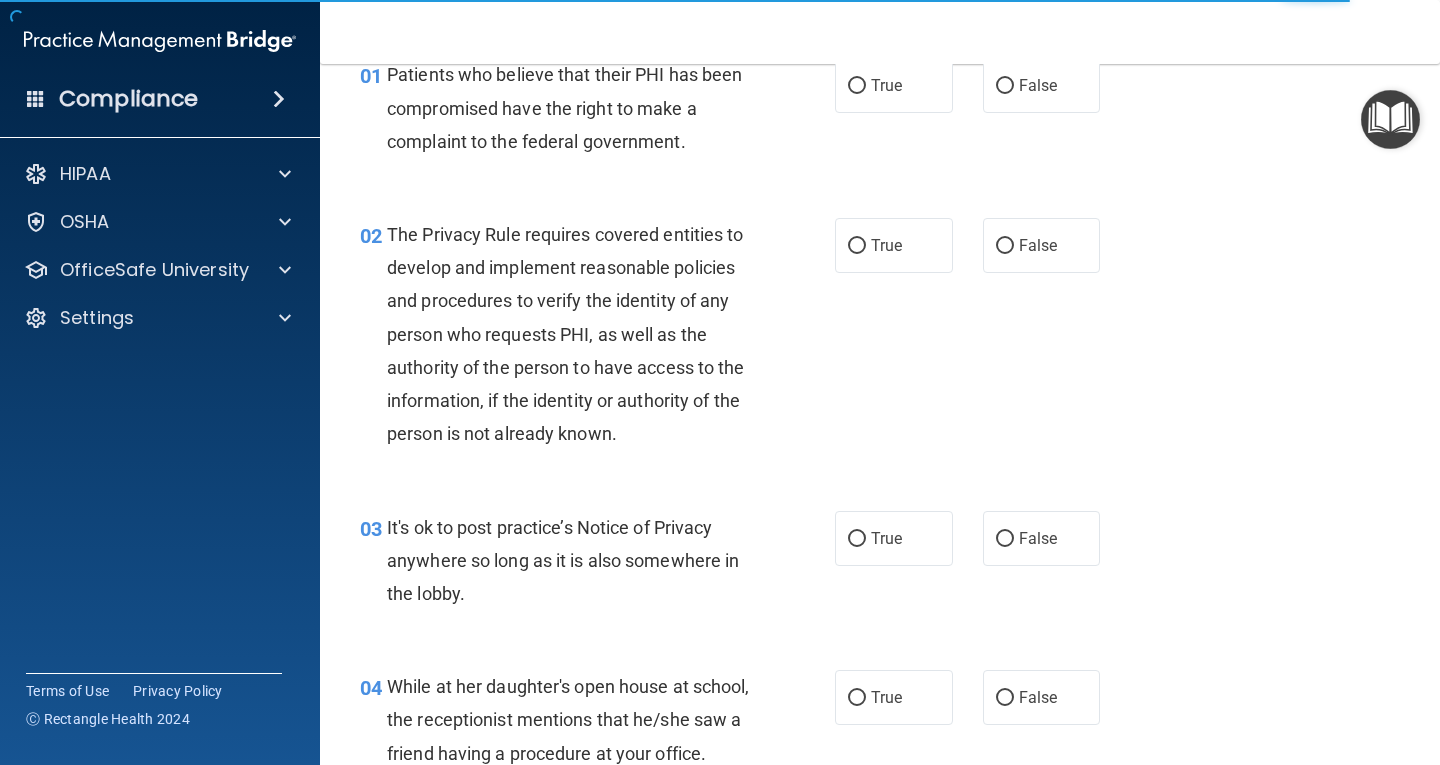 scroll, scrollTop: 0, scrollLeft: 0, axis: both 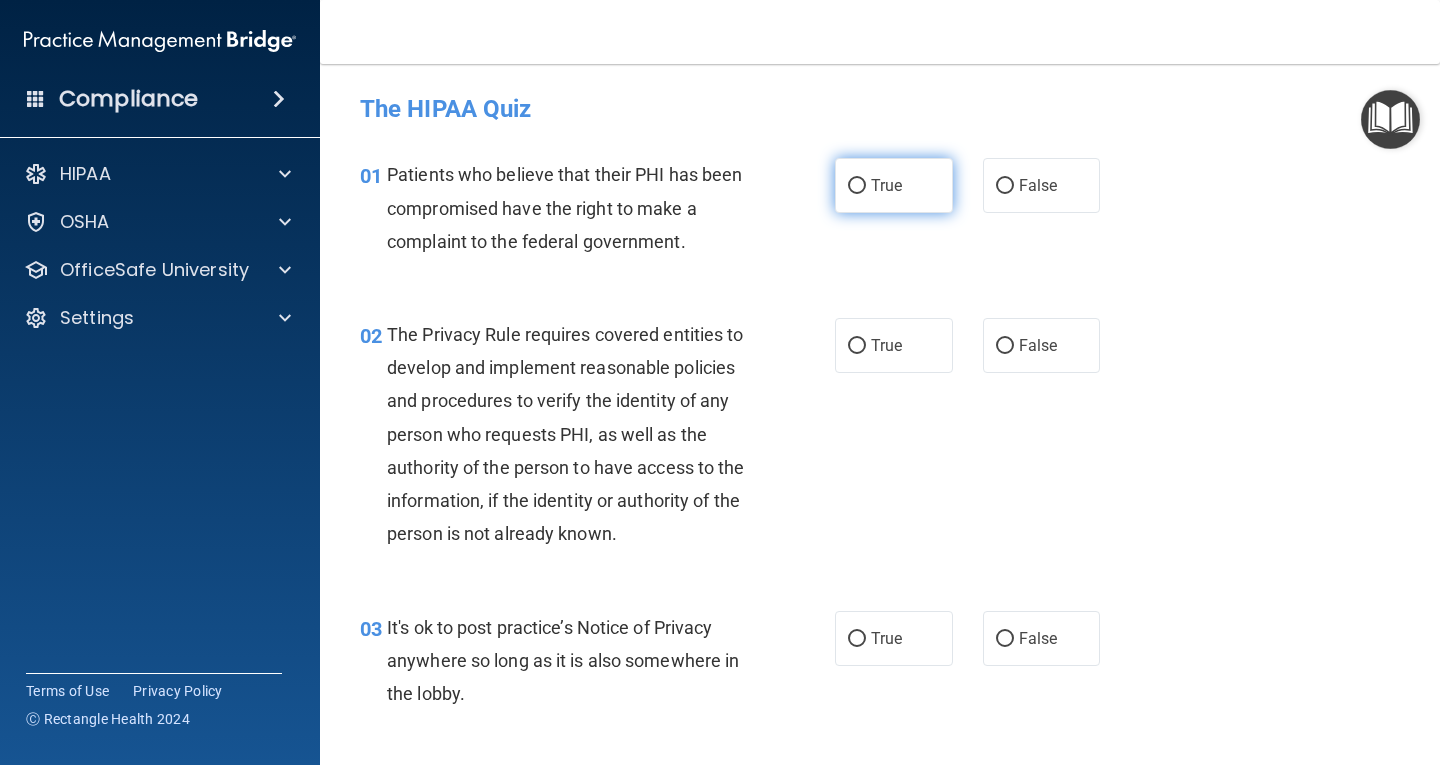 click on "True" at bounding box center [894, 185] 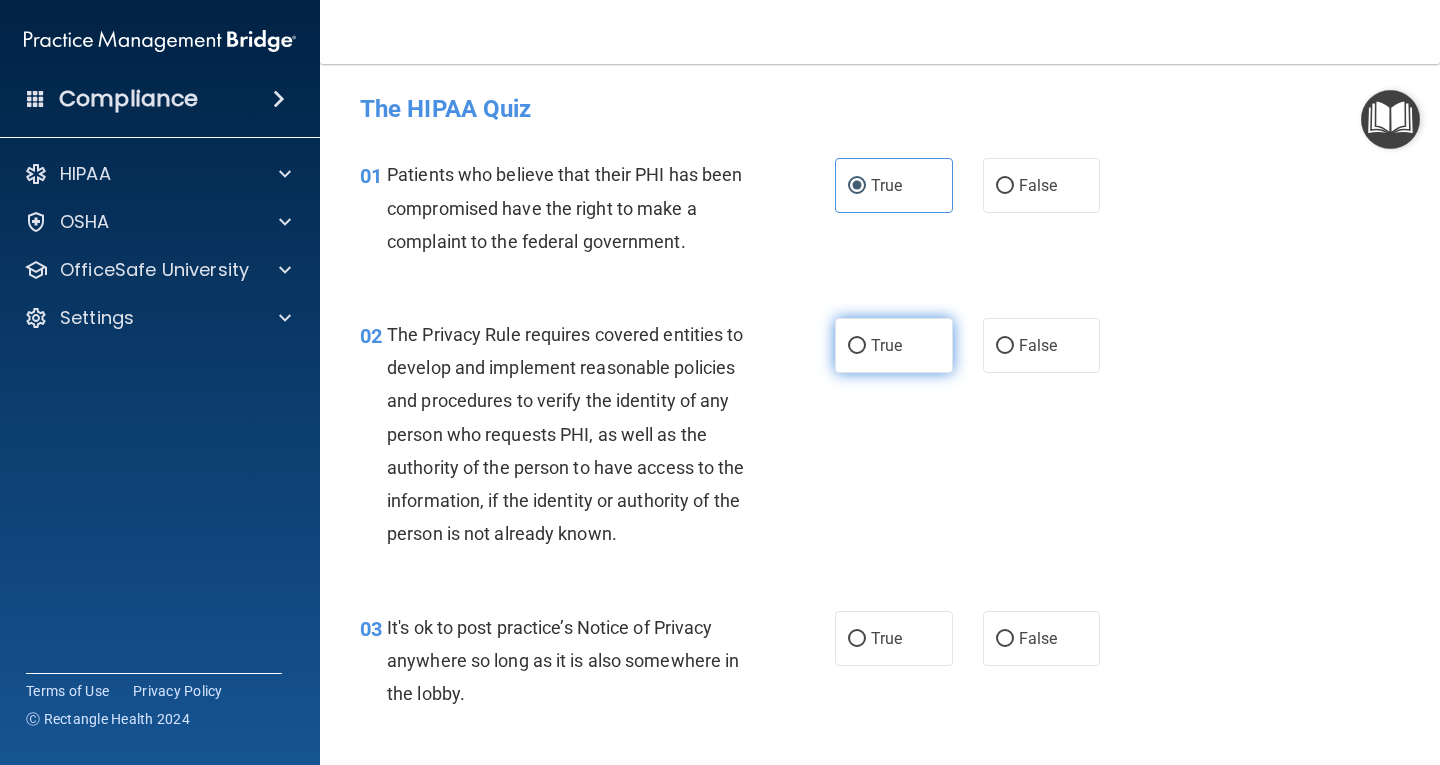 click on "True" at bounding box center [894, 345] 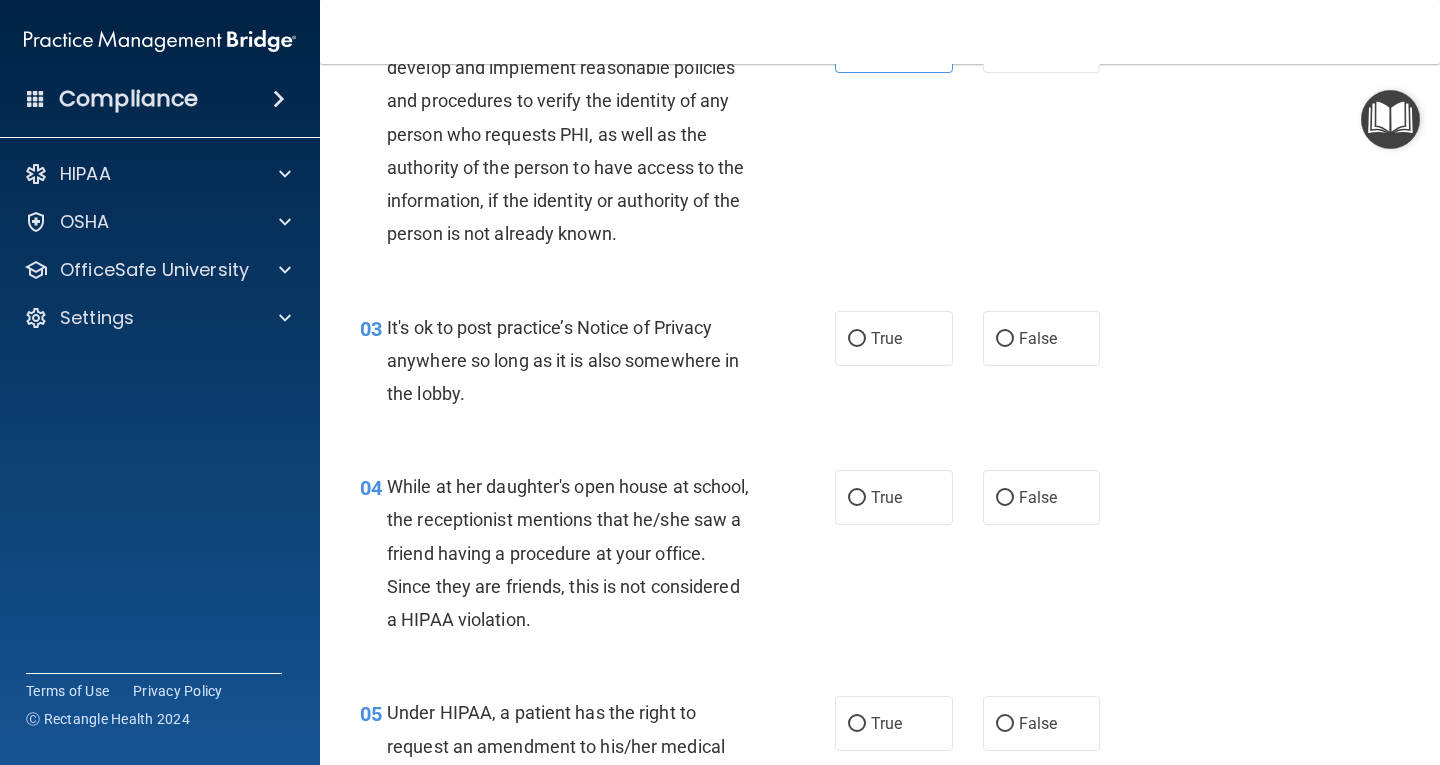 scroll, scrollTop: 400, scrollLeft: 0, axis: vertical 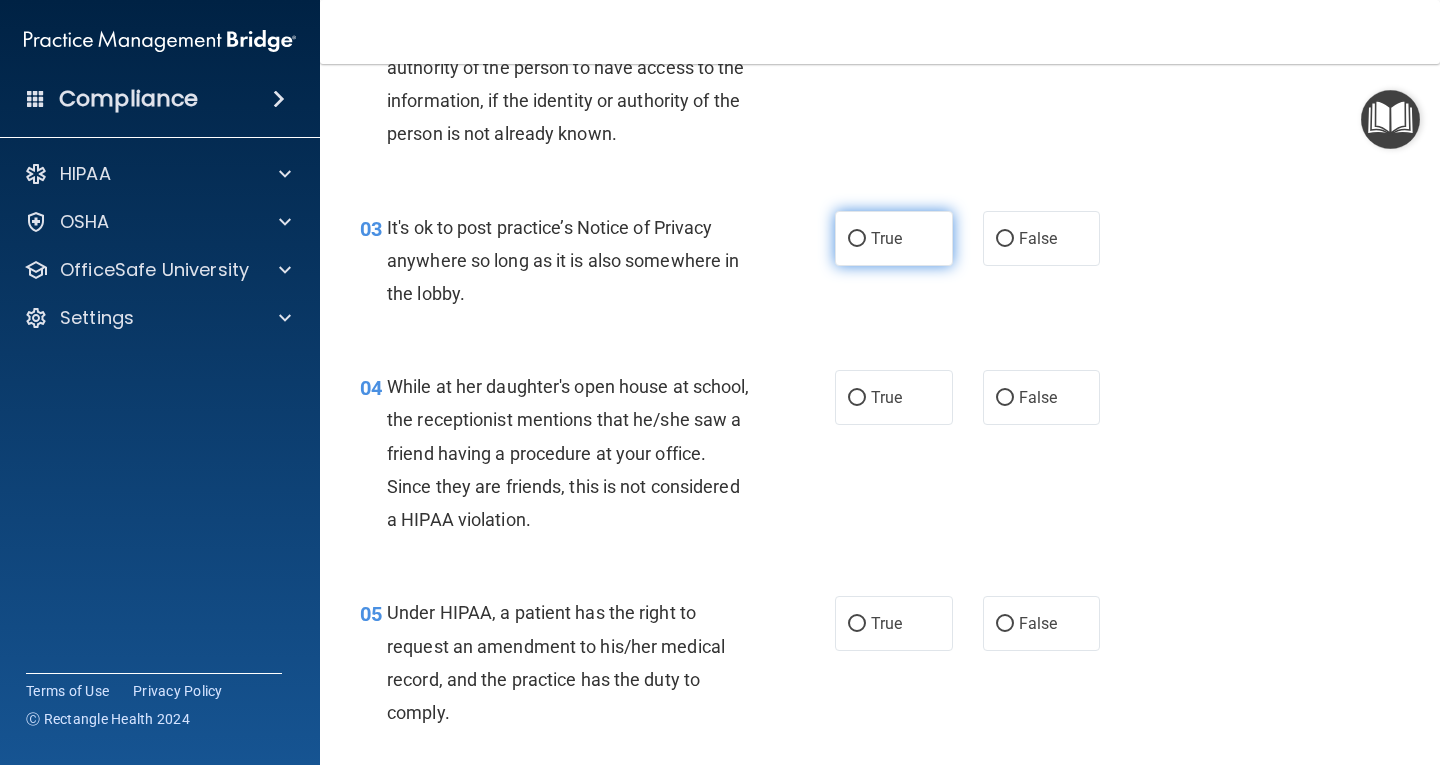 click on "True" at bounding box center [894, 238] 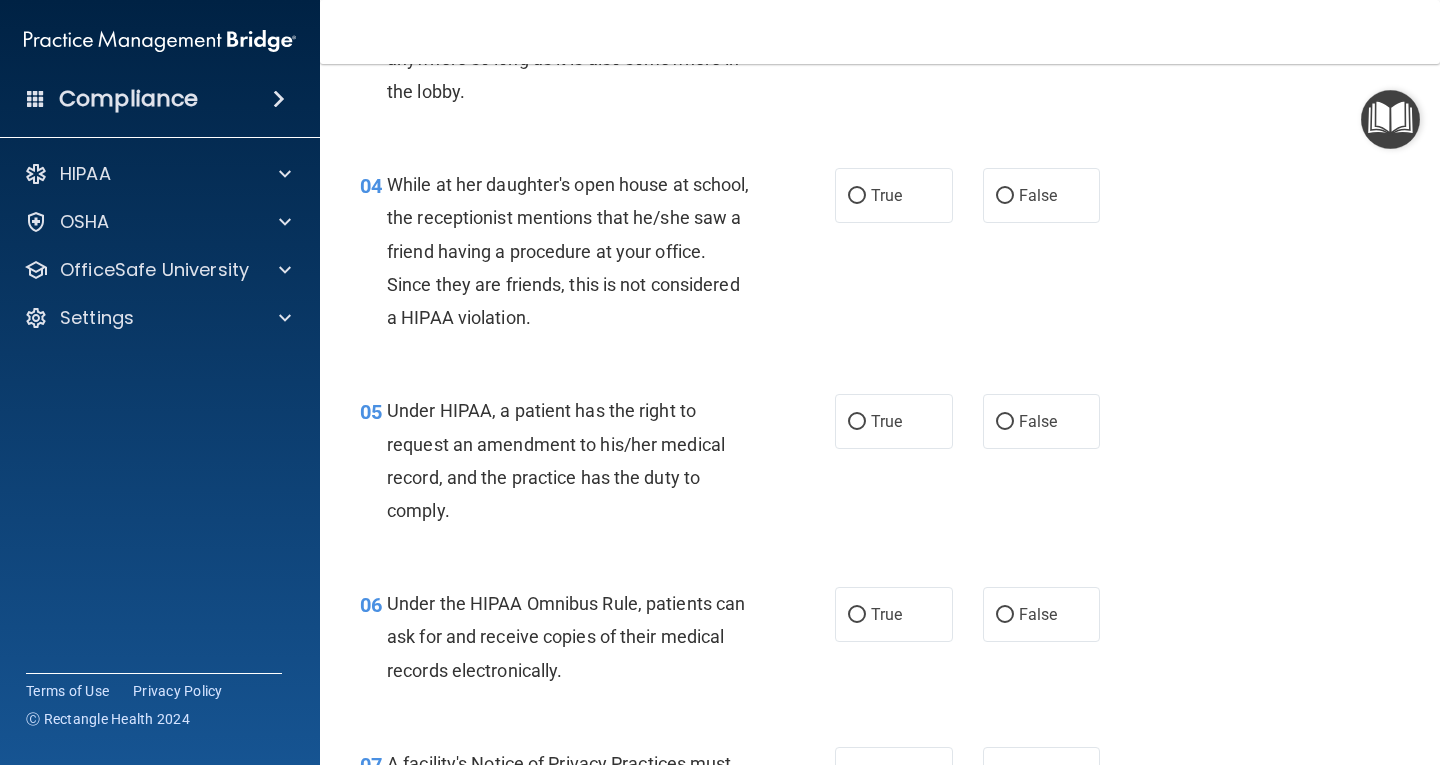 scroll, scrollTop: 700, scrollLeft: 0, axis: vertical 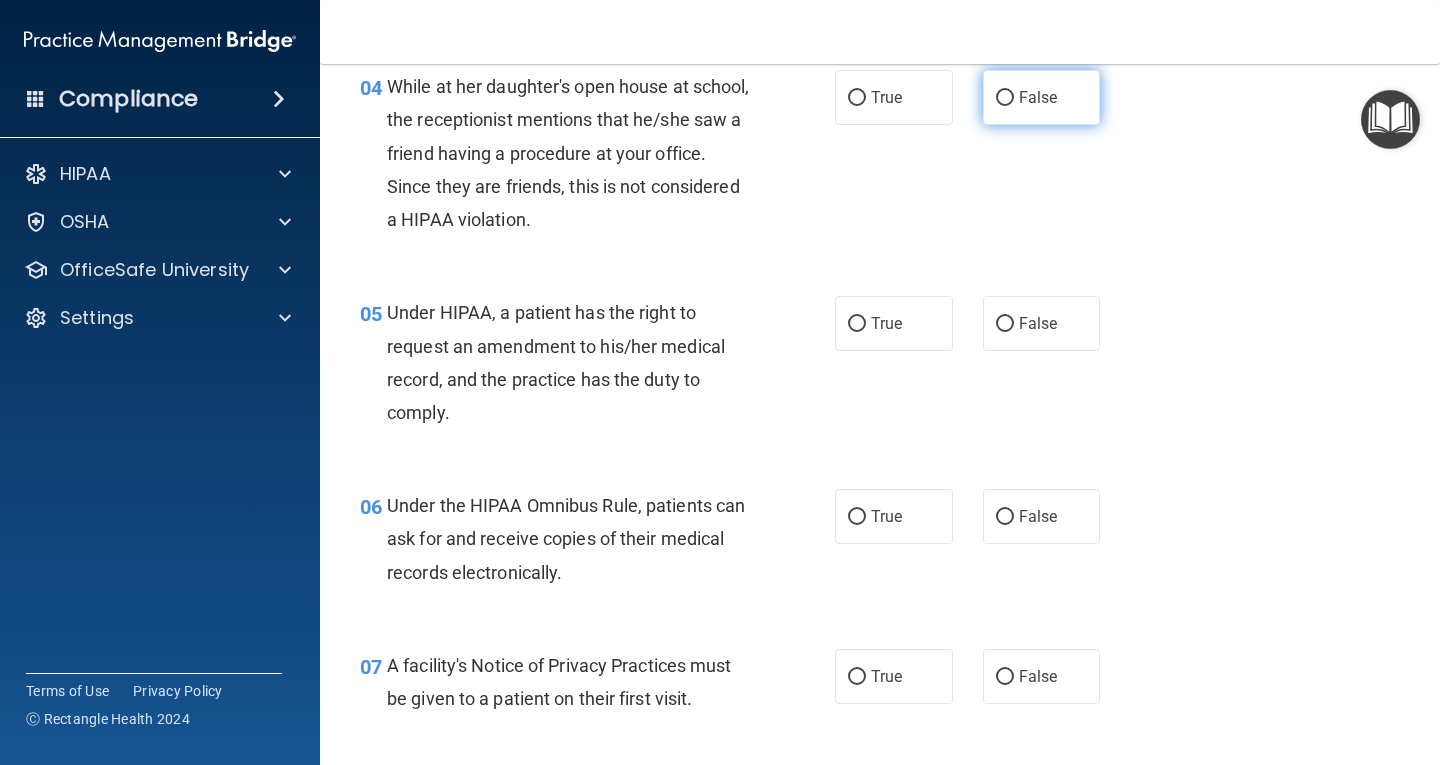 click on "False" at bounding box center [1038, 97] 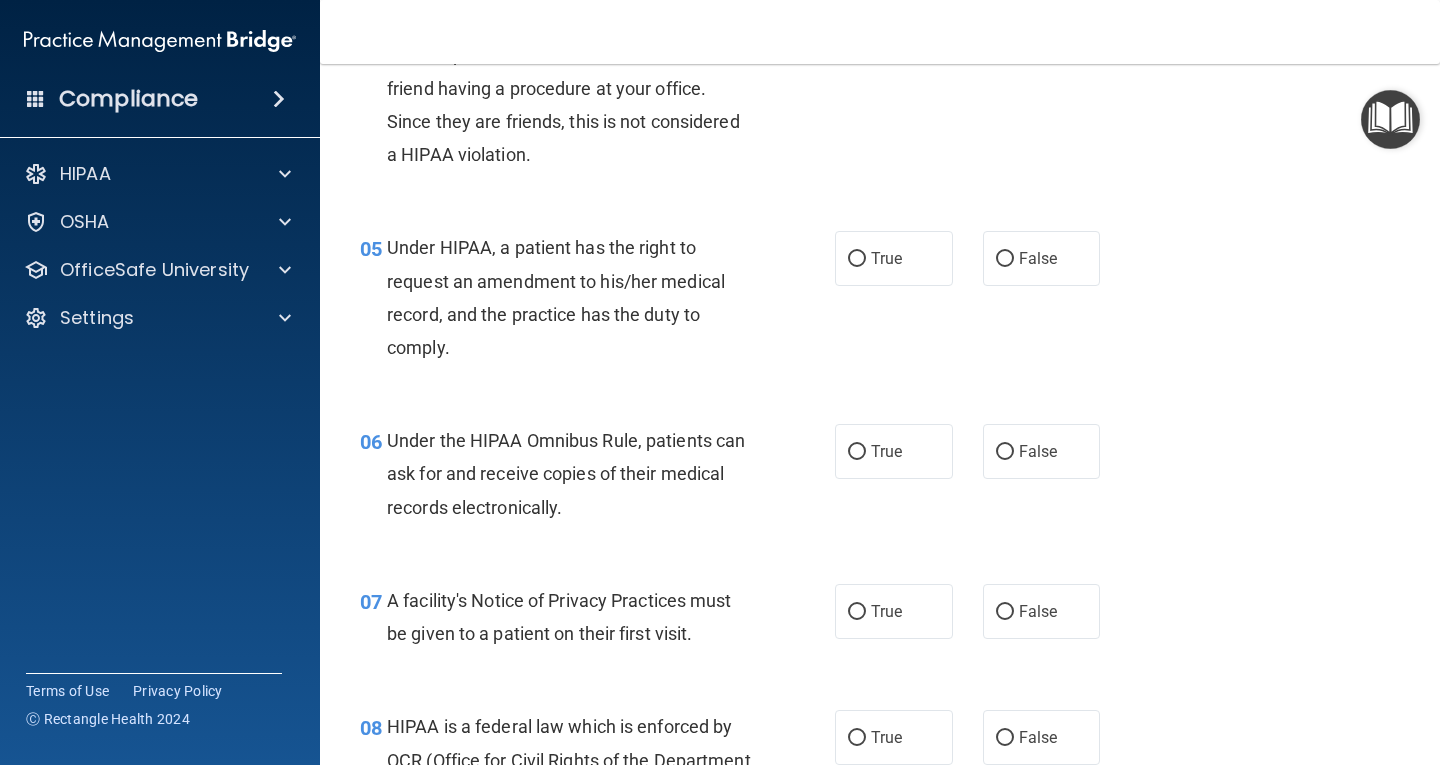 scroll, scrollTop: 800, scrollLeft: 0, axis: vertical 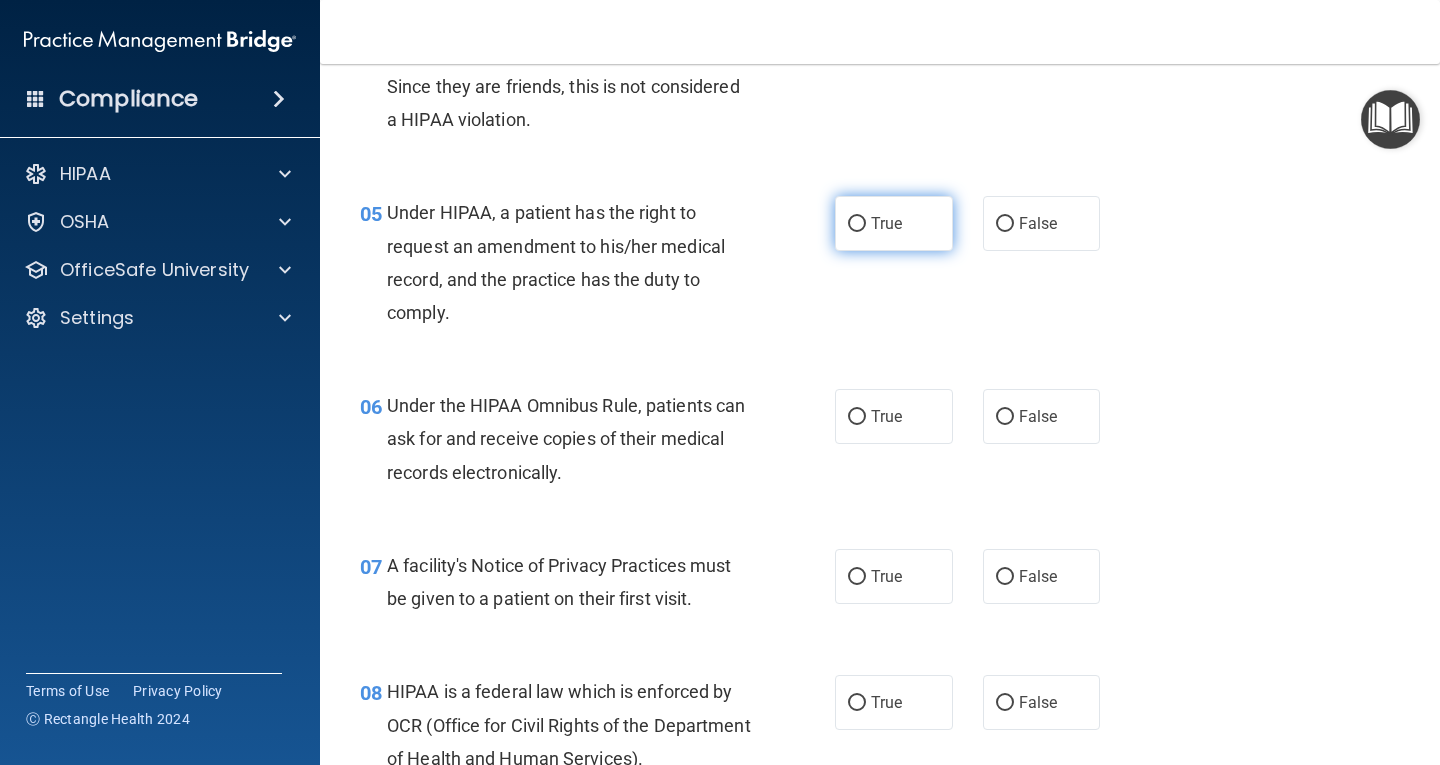 click on "True" at bounding box center (894, 223) 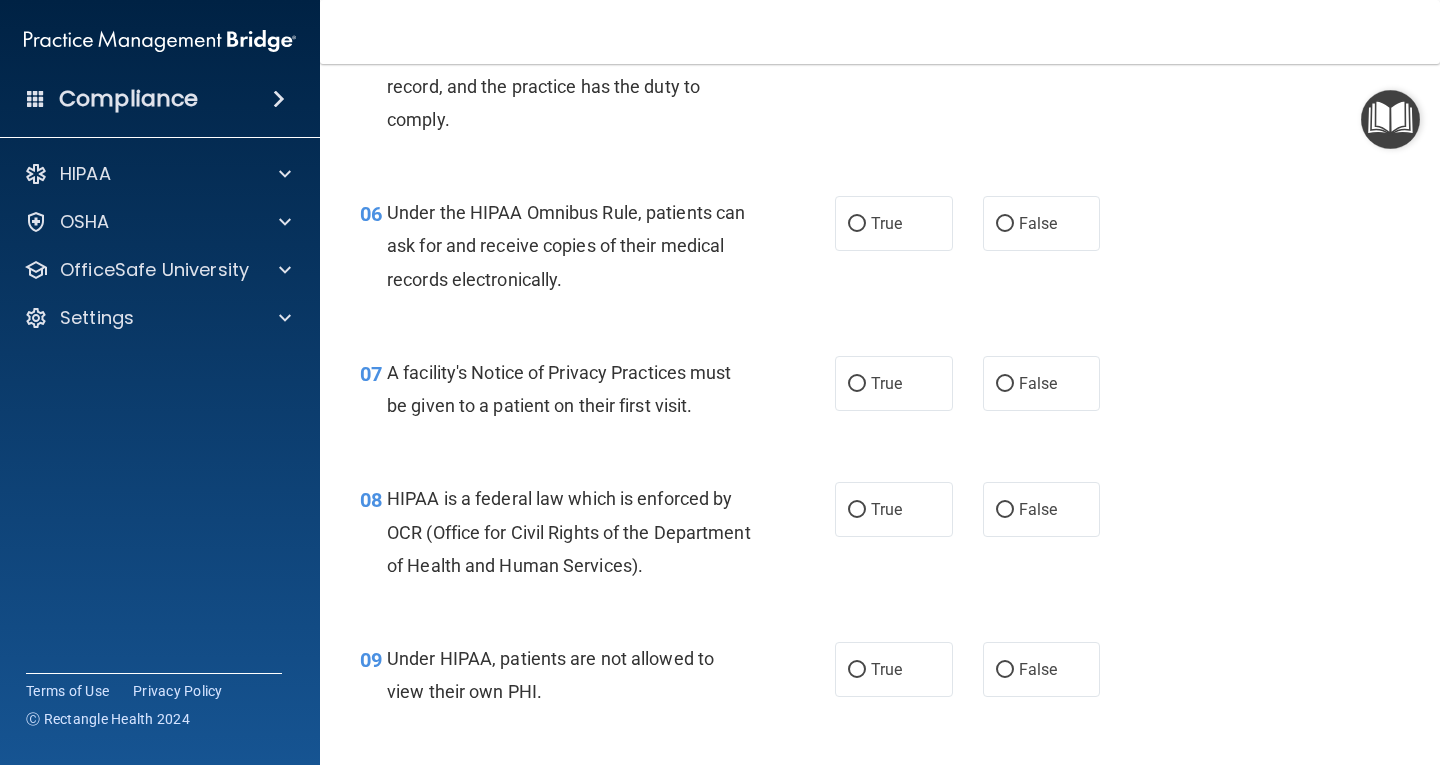 scroll, scrollTop: 1000, scrollLeft: 0, axis: vertical 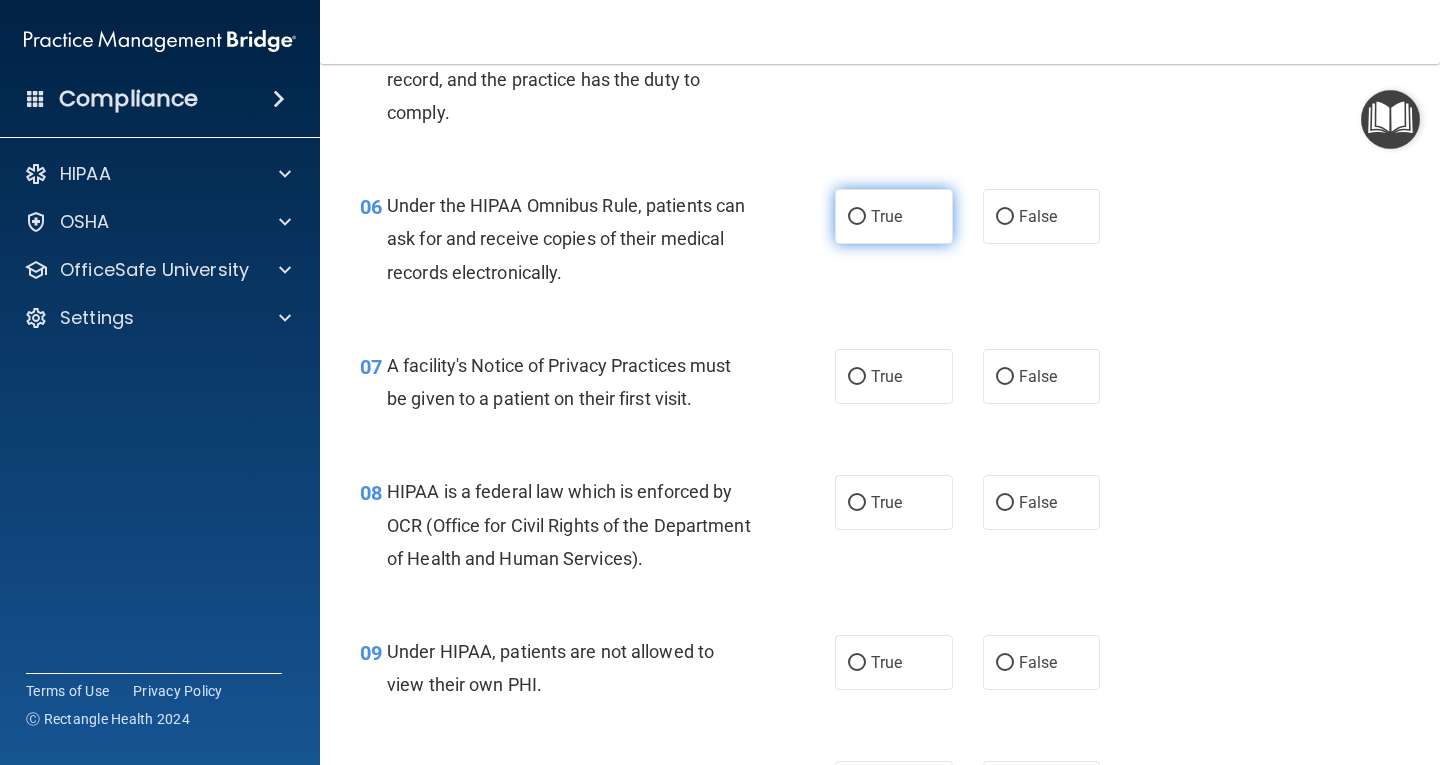 click on "True" at bounding box center [894, 216] 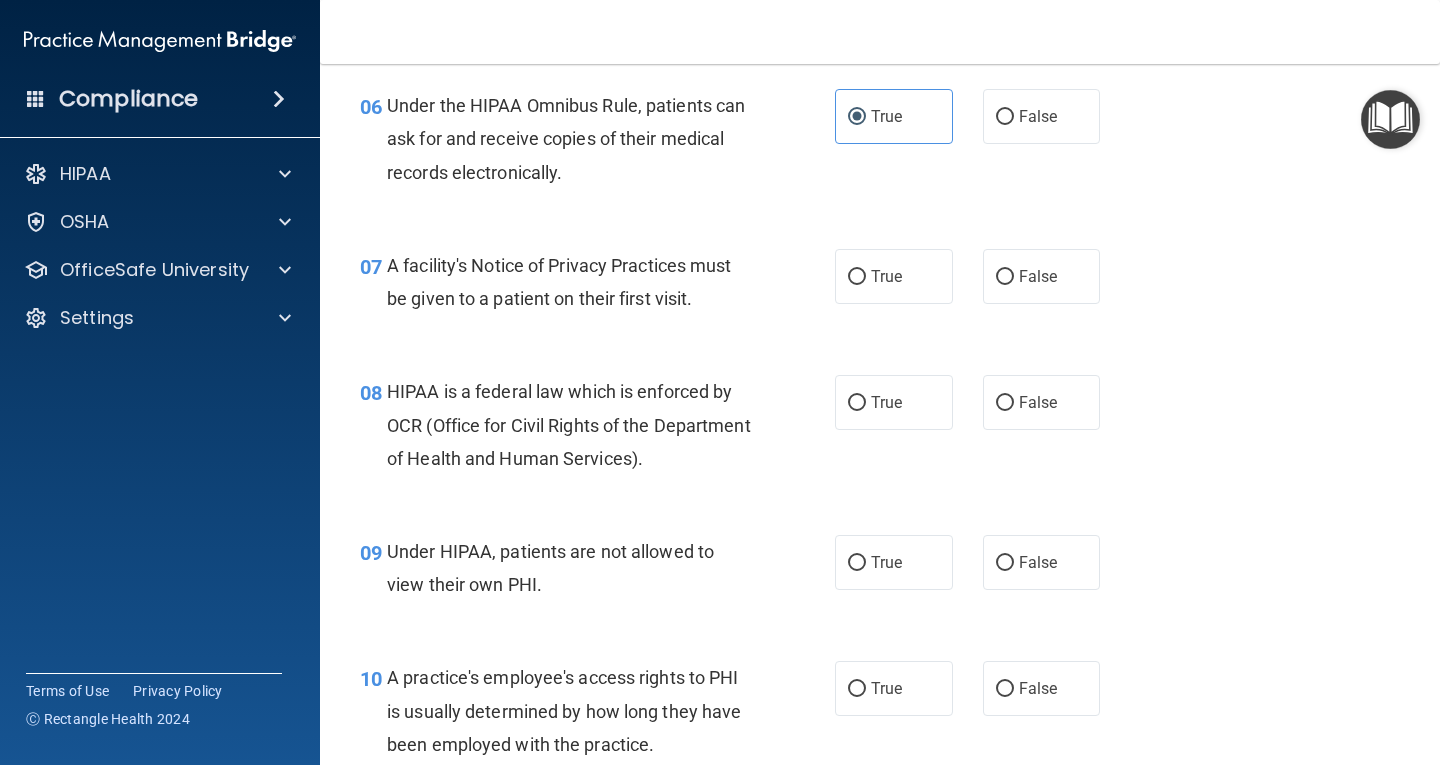 scroll, scrollTop: 1200, scrollLeft: 0, axis: vertical 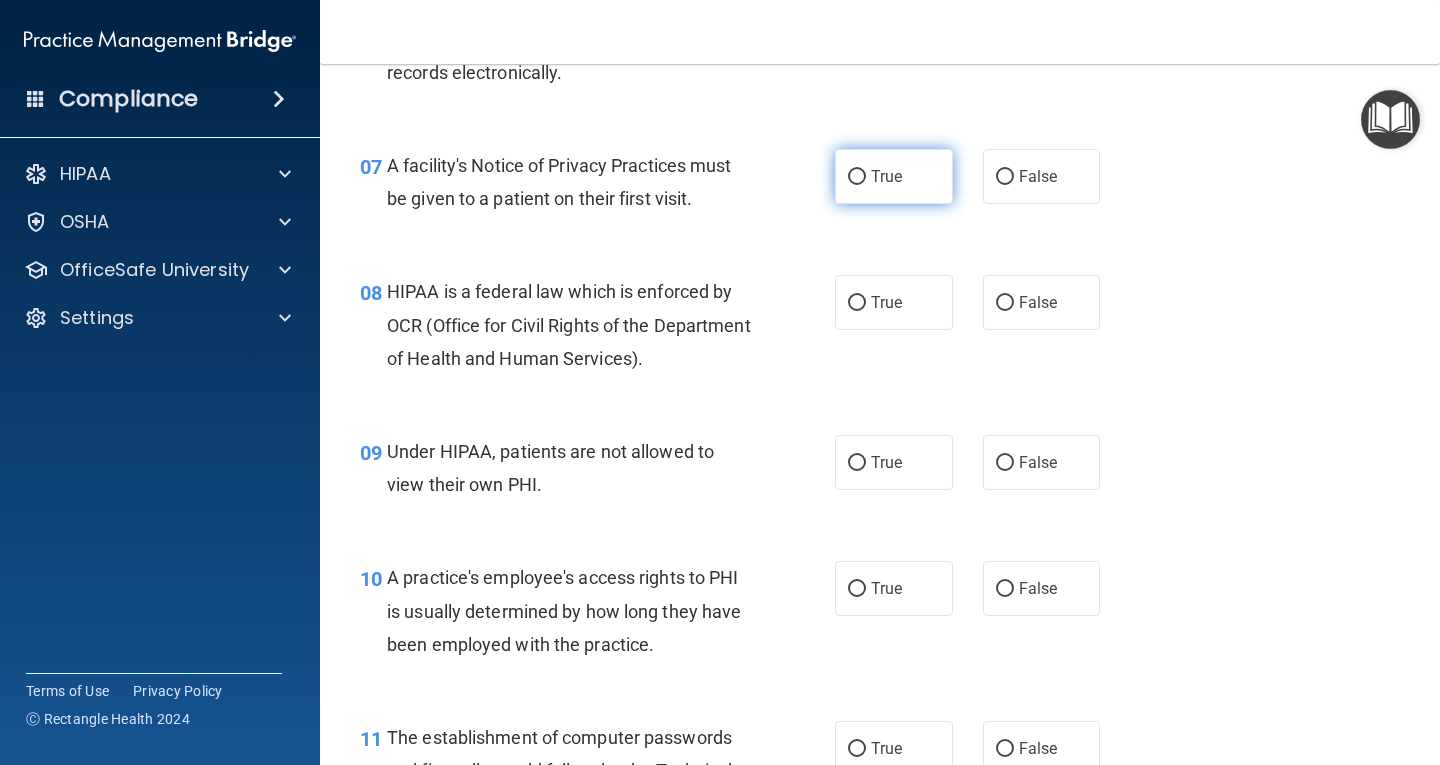 click on "True" at bounding box center [894, 176] 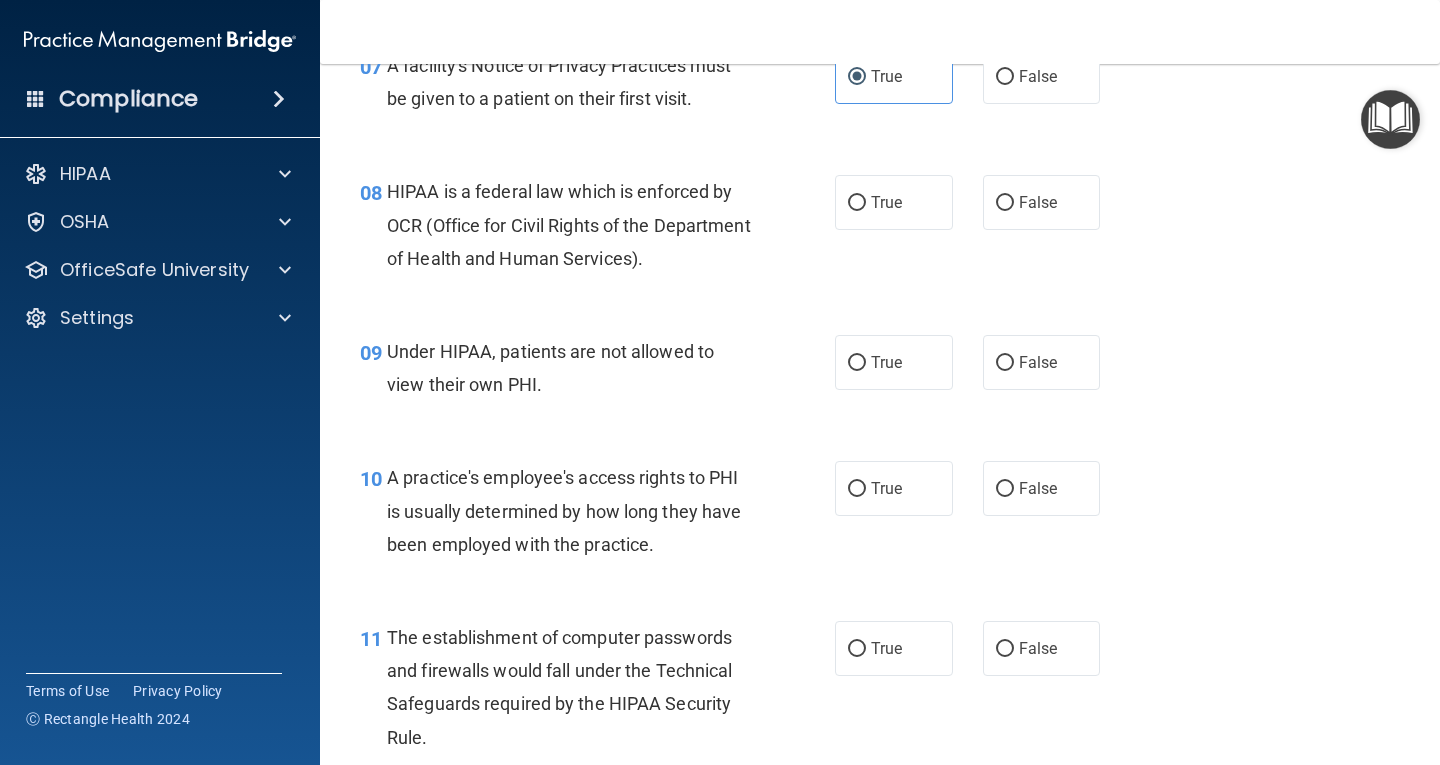 scroll, scrollTop: 1400, scrollLeft: 0, axis: vertical 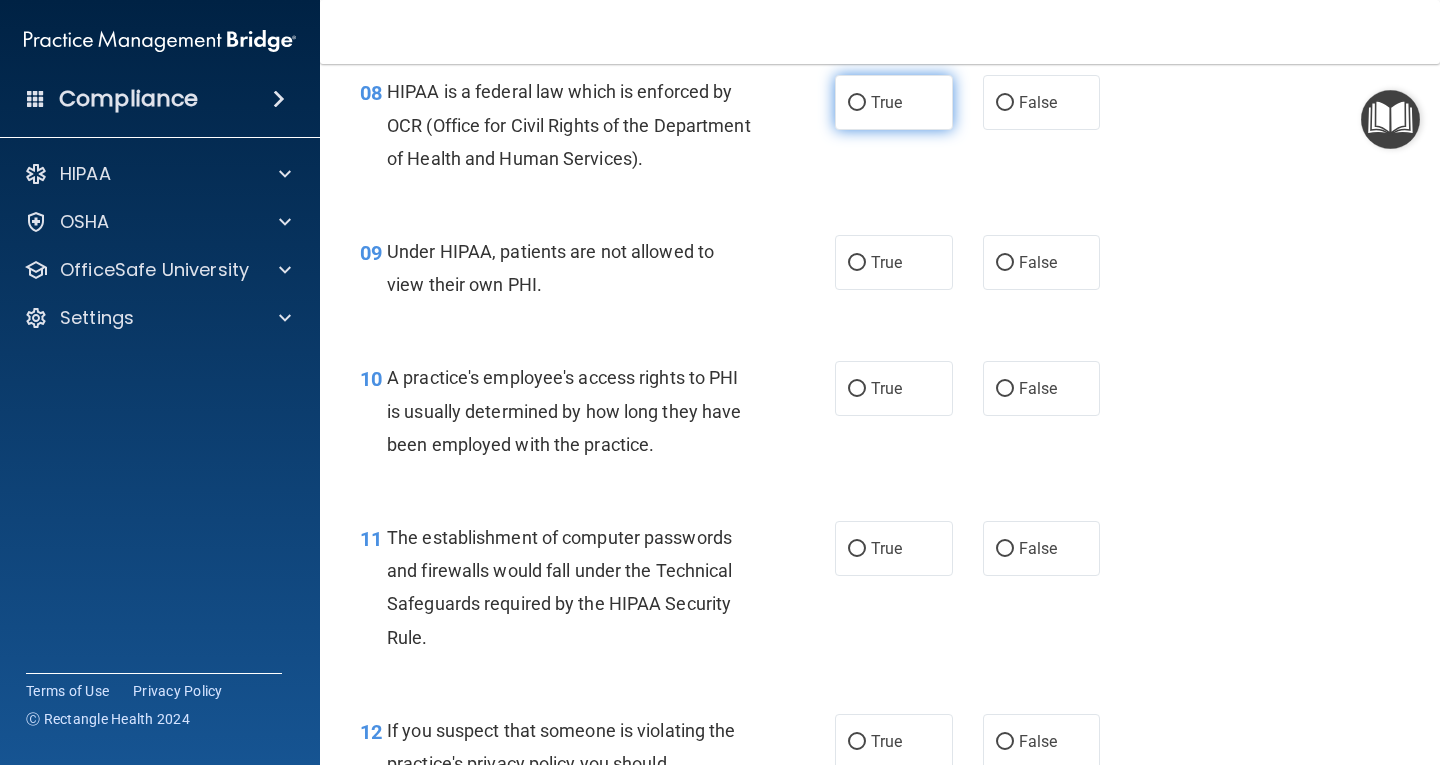 click on "True" at bounding box center [894, 102] 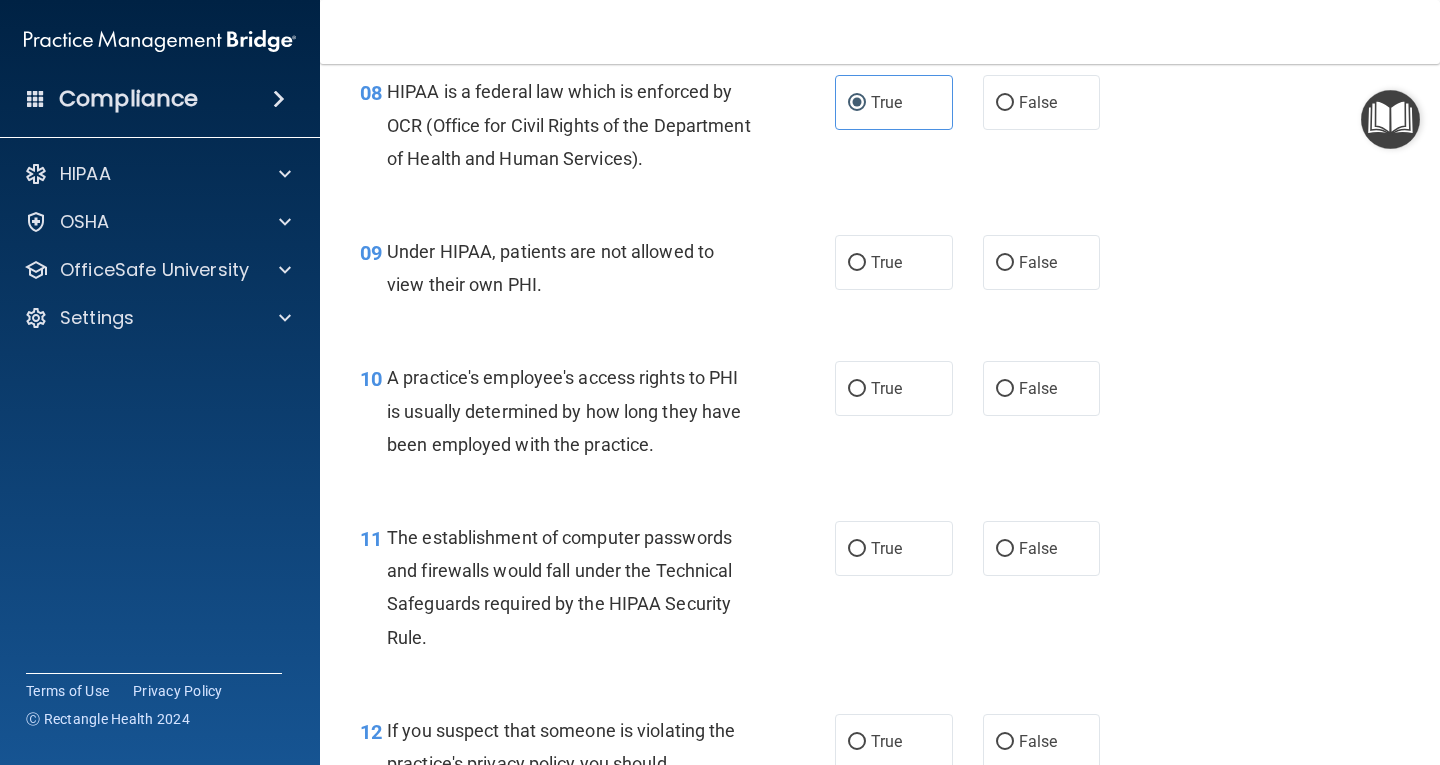 scroll, scrollTop: 1500, scrollLeft: 0, axis: vertical 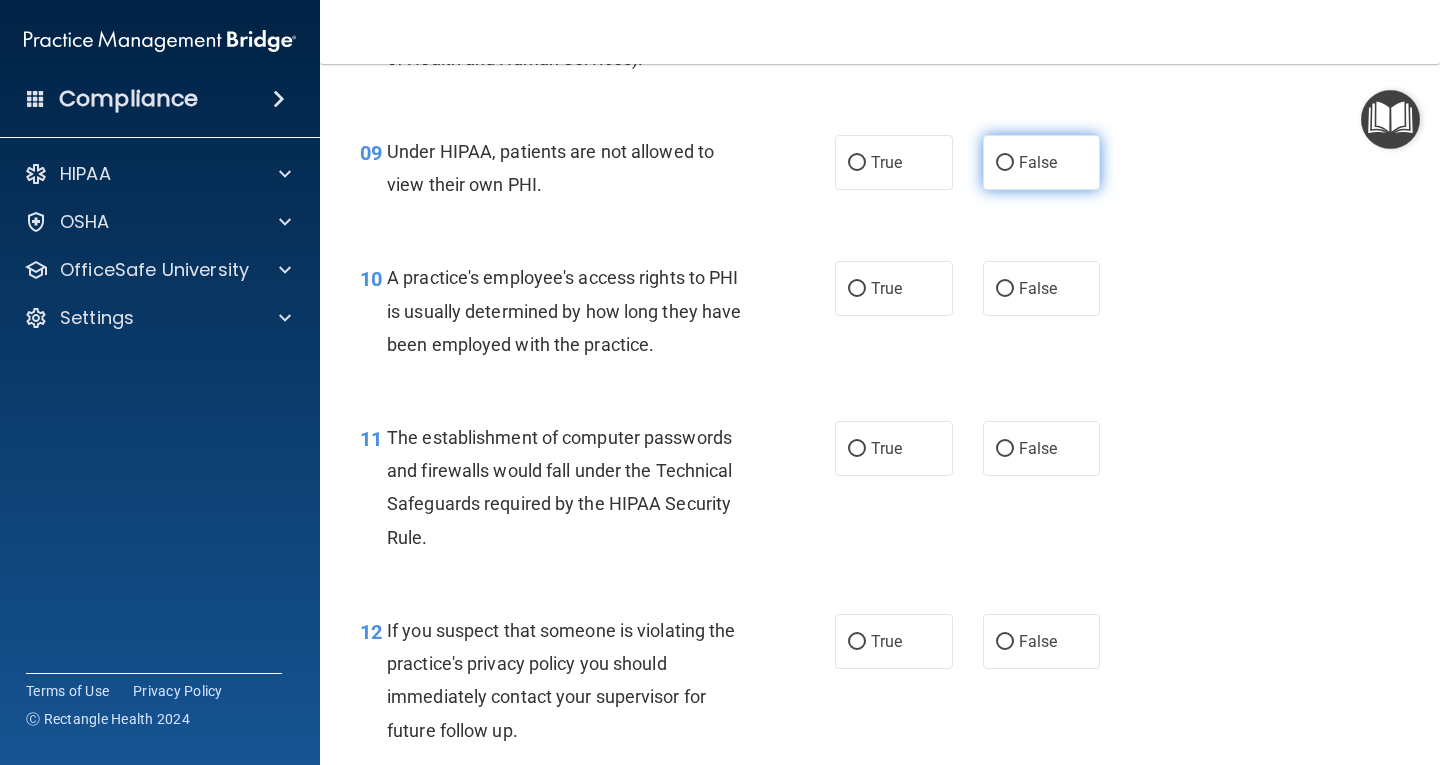 click on "False" at bounding box center [1005, 163] 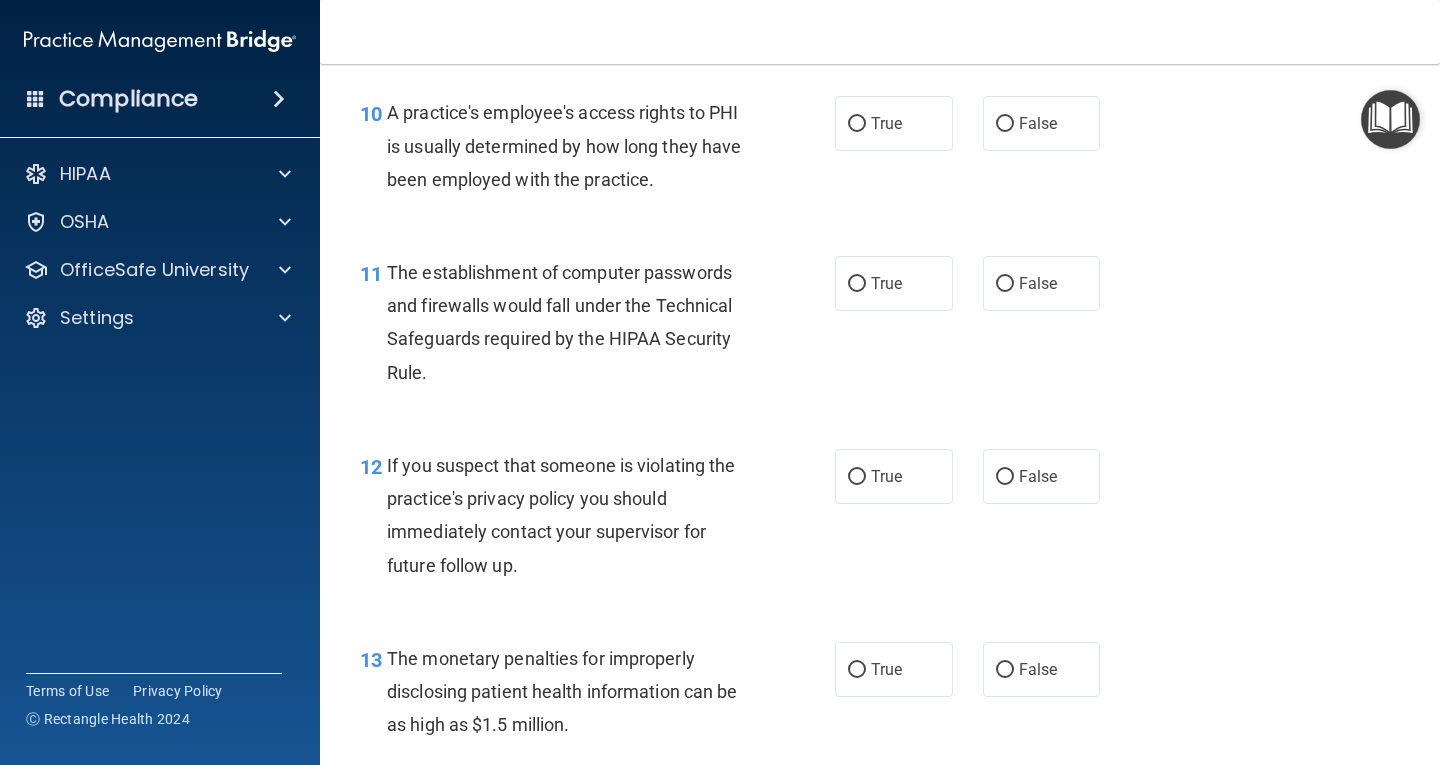 scroll, scrollTop: 1700, scrollLeft: 0, axis: vertical 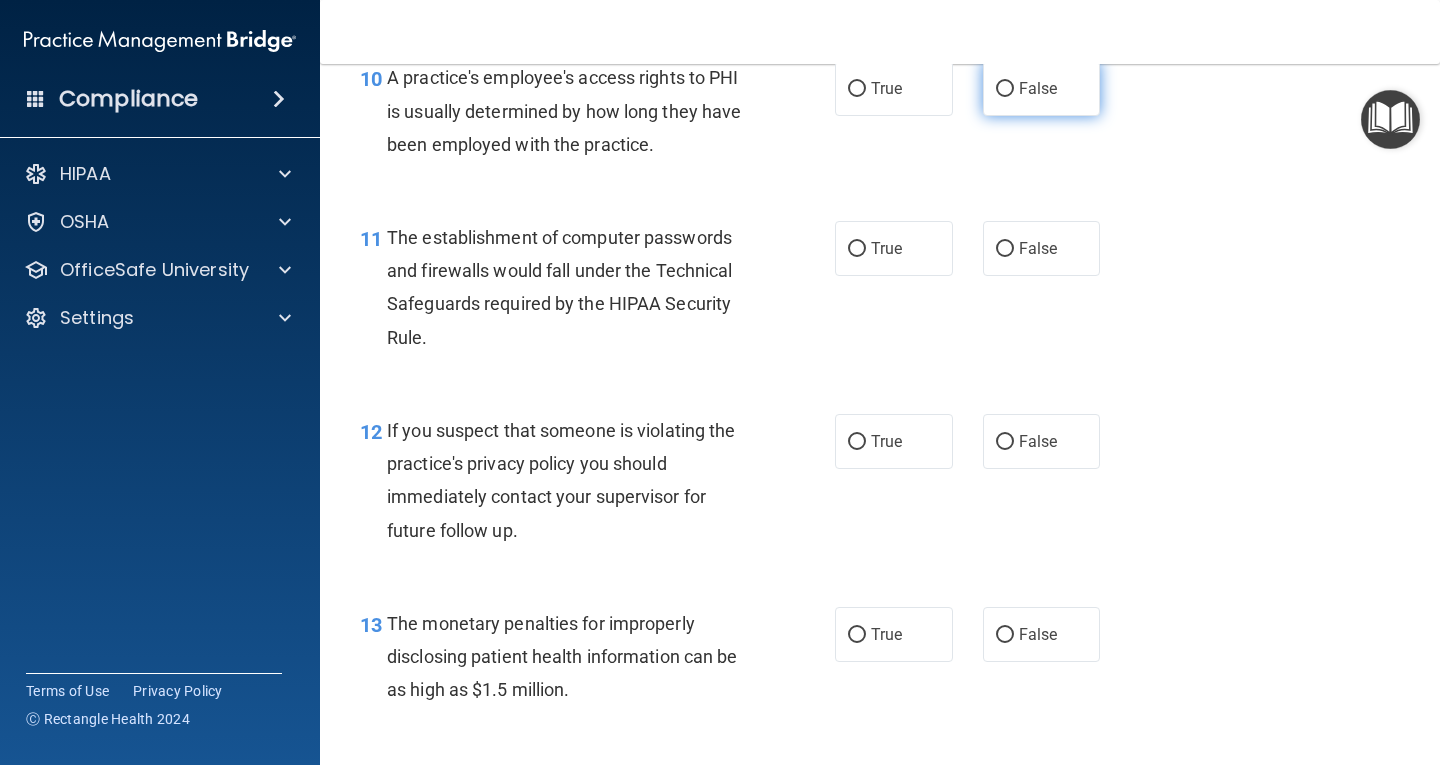 click on "False" at bounding box center [1042, 88] 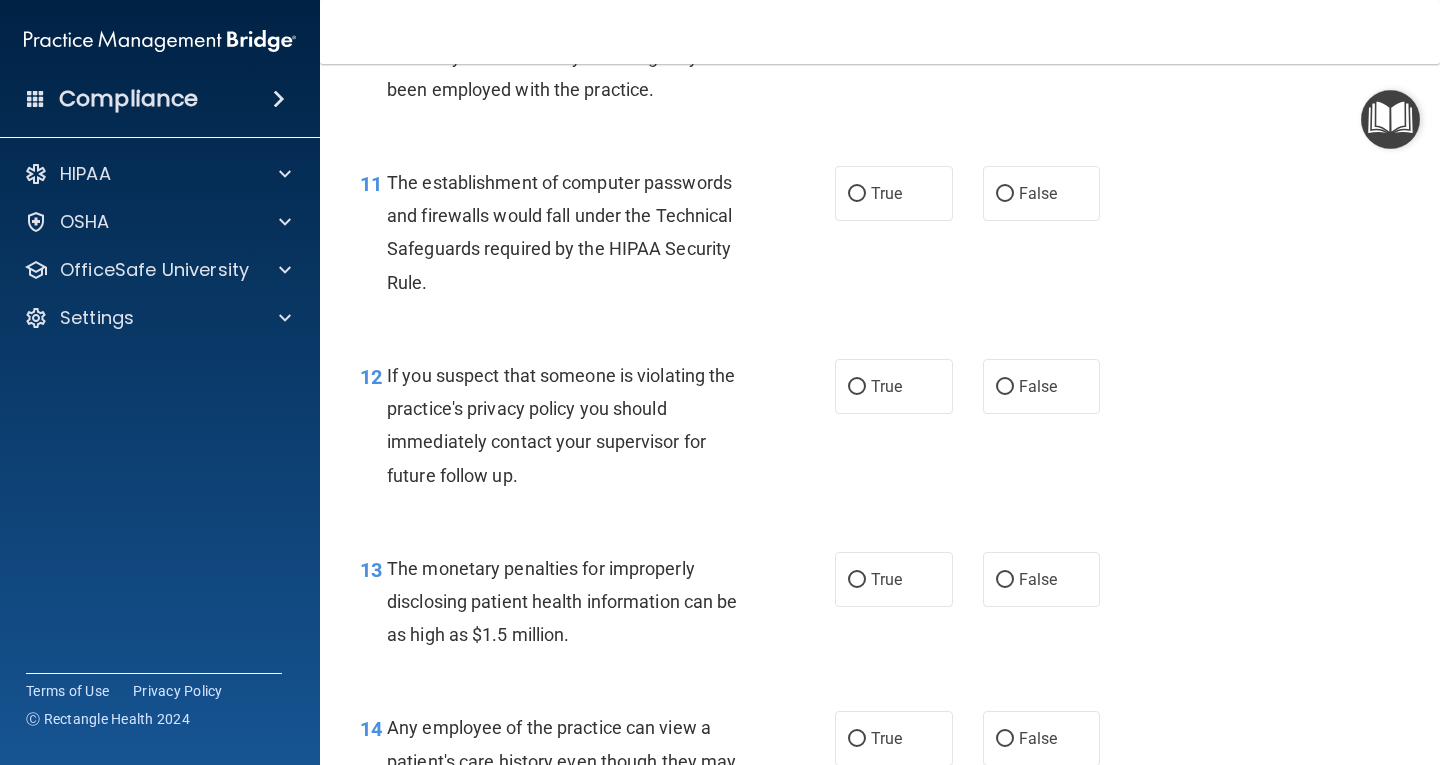 scroll, scrollTop: 1800, scrollLeft: 0, axis: vertical 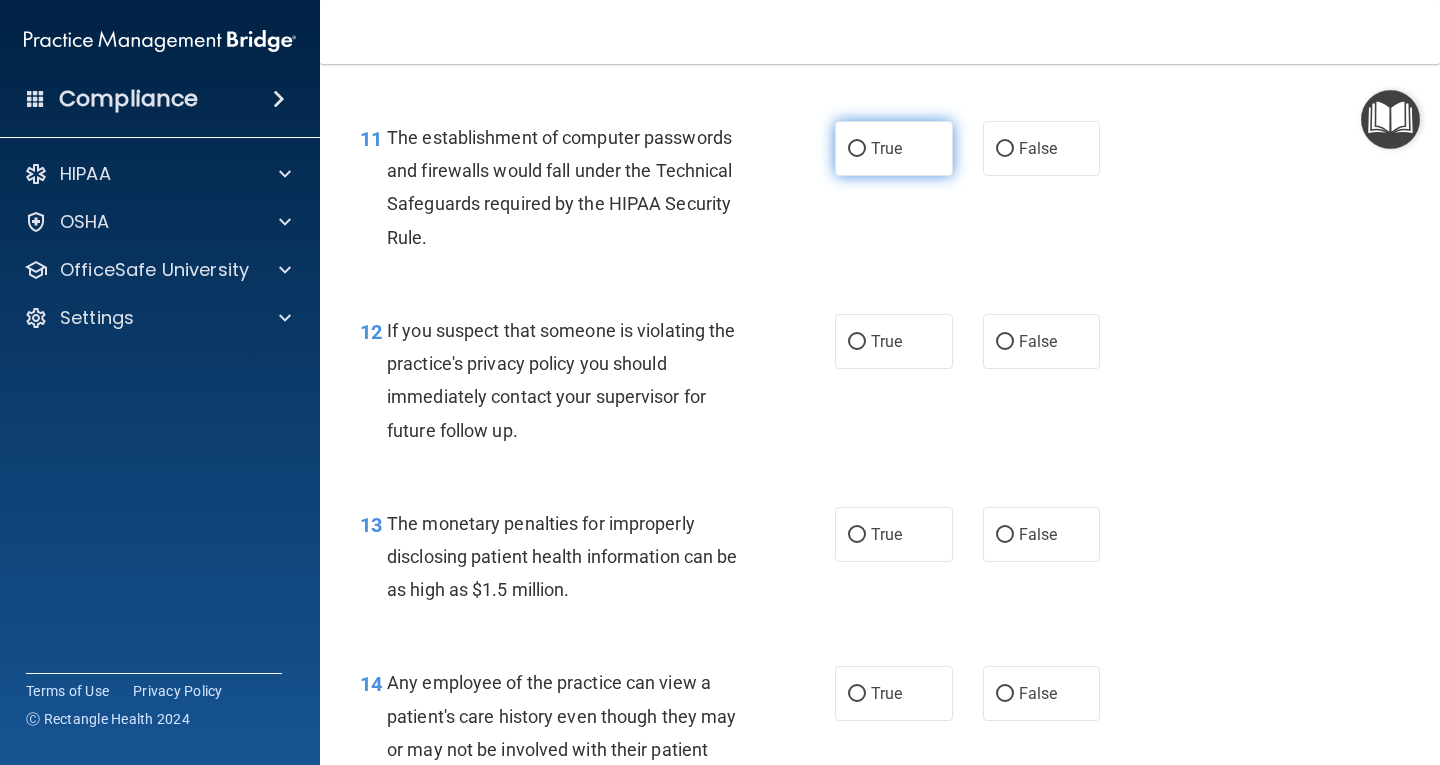 click on "True" at bounding box center (894, 148) 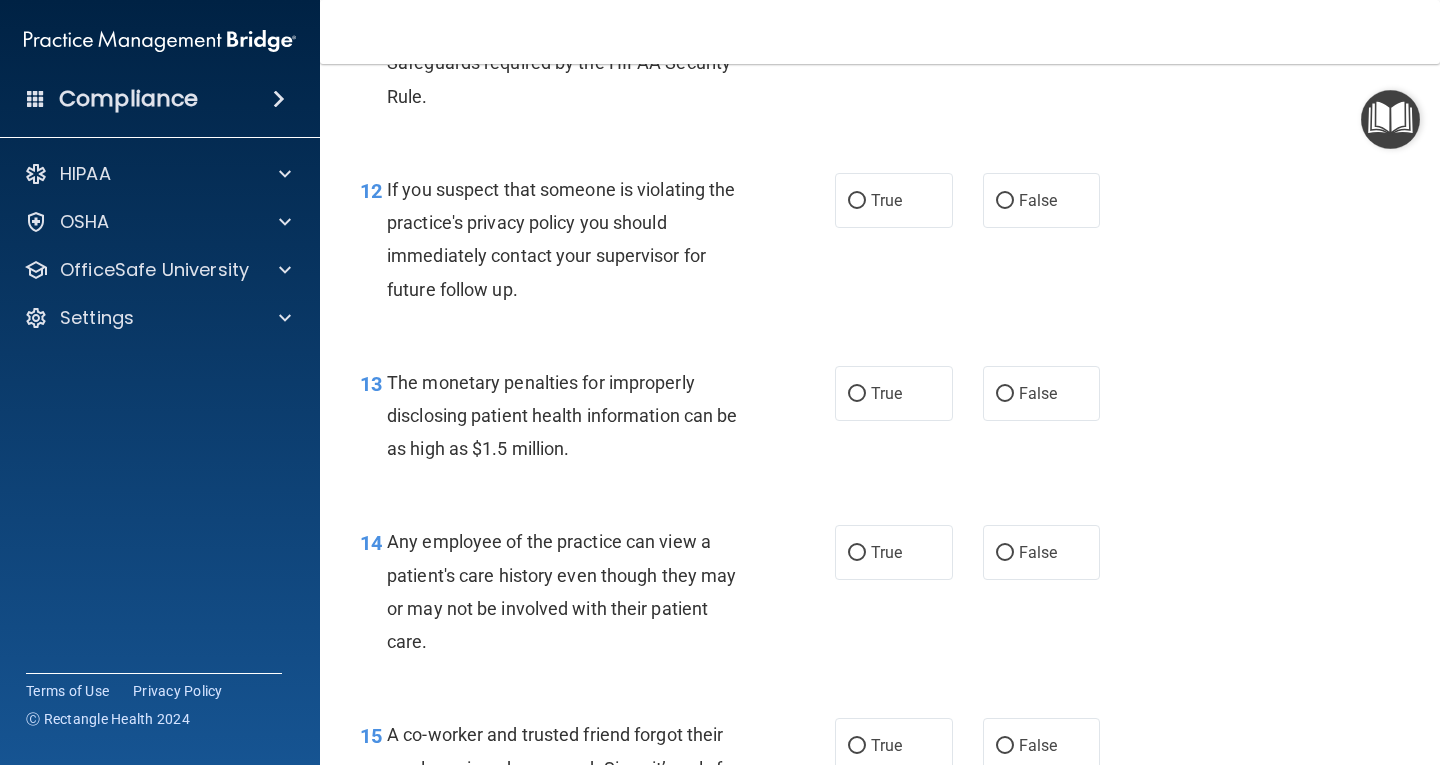 scroll, scrollTop: 2000, scrollLeft: 0, axis: vertical 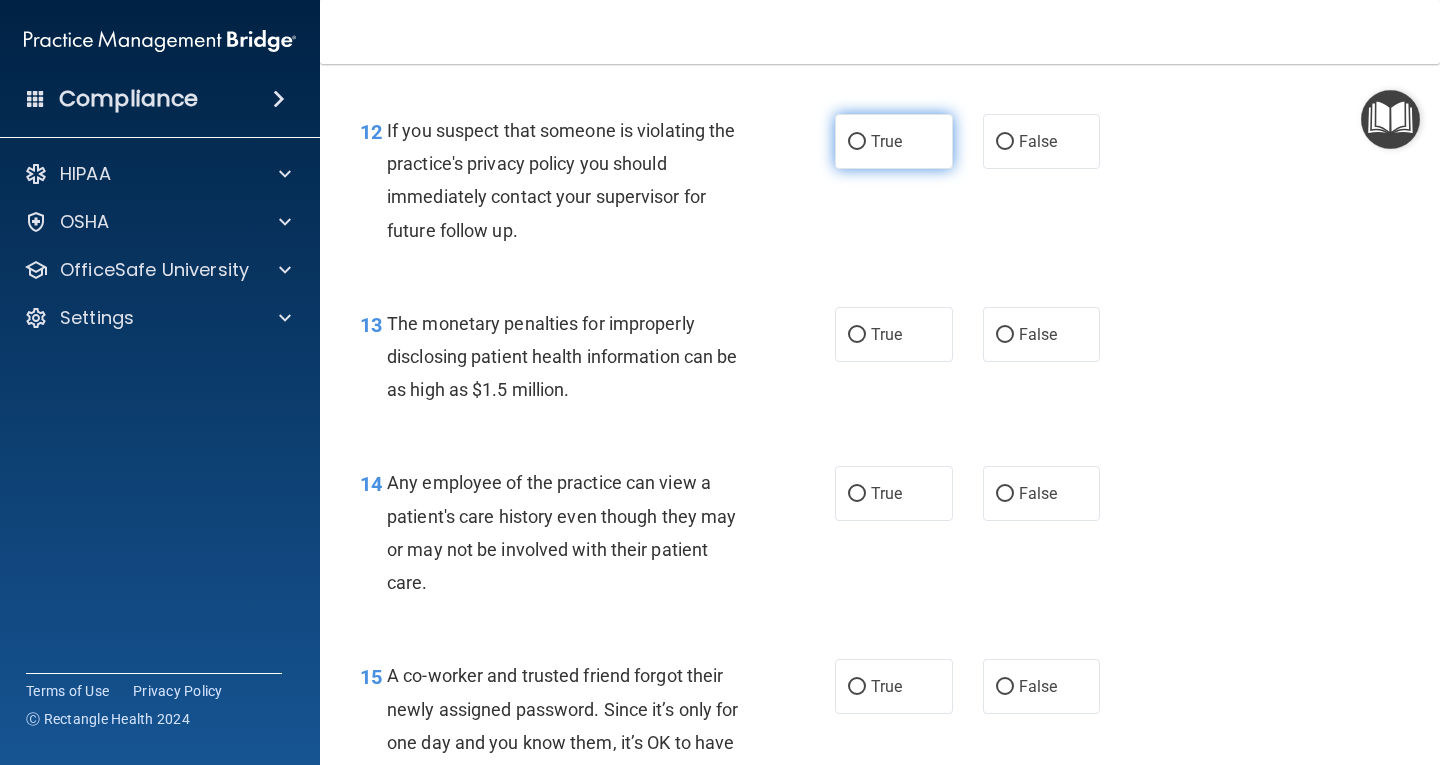 click on "True" at bounding box center (894, 141) 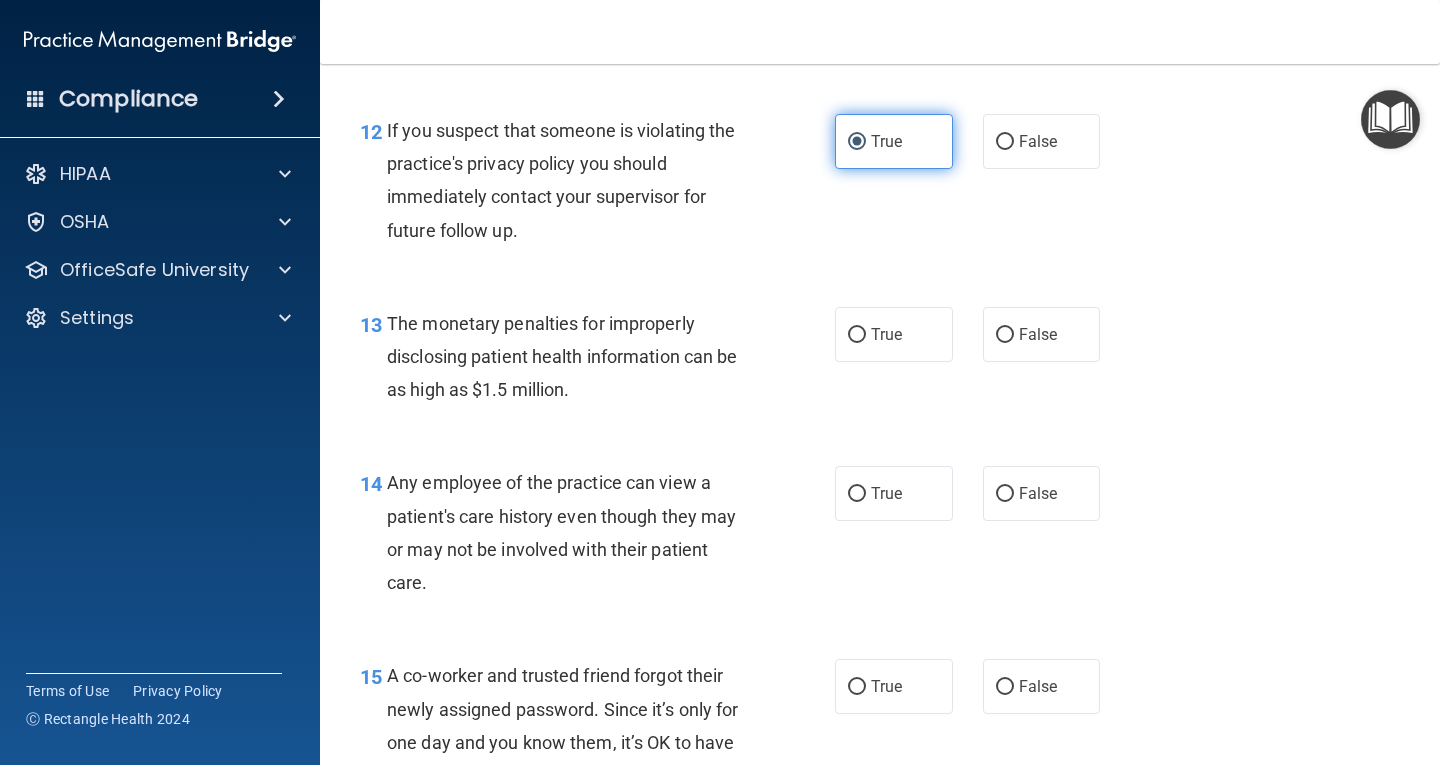 scroll, scrollTop: 2100, scrollLeft: 0, axis: vertical 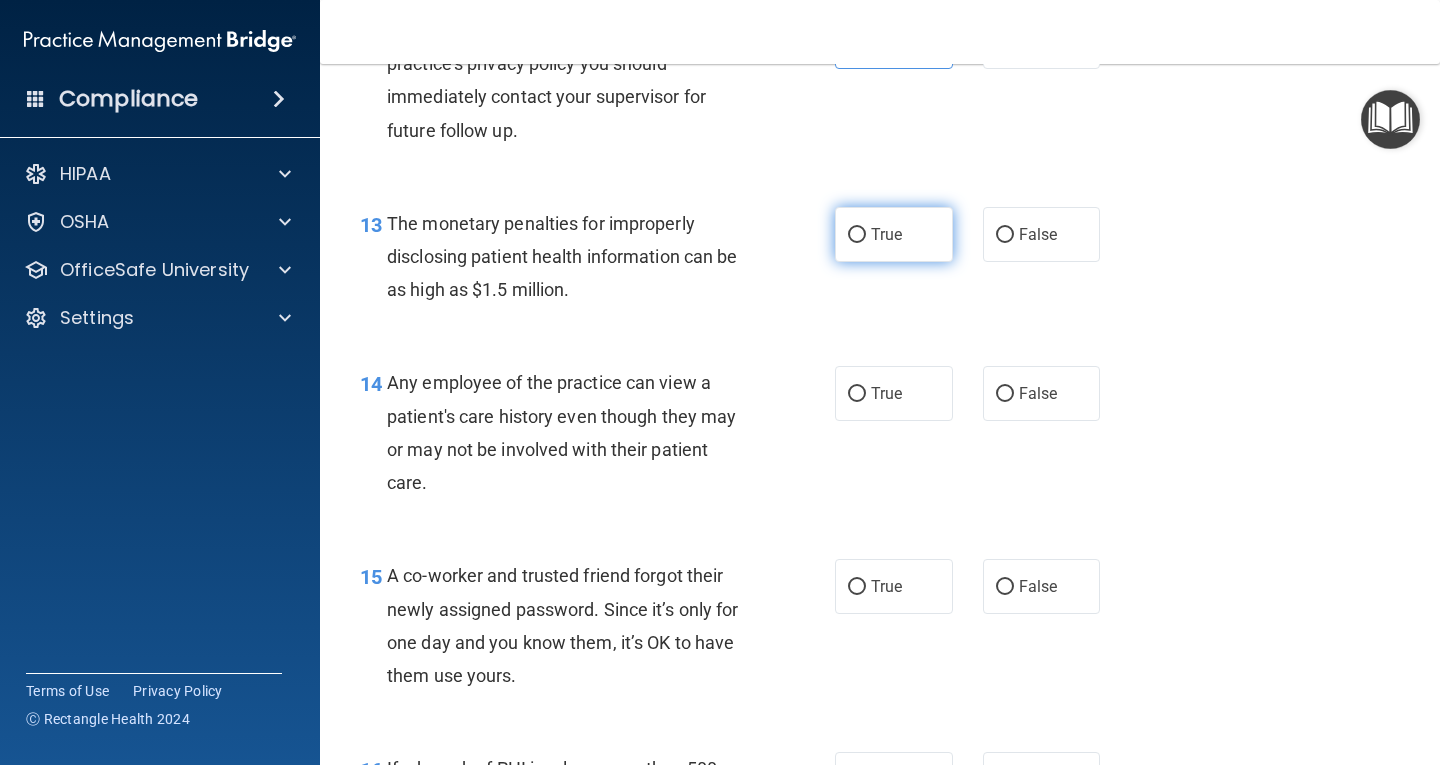 click on "True" at bounding box center (894, 234) 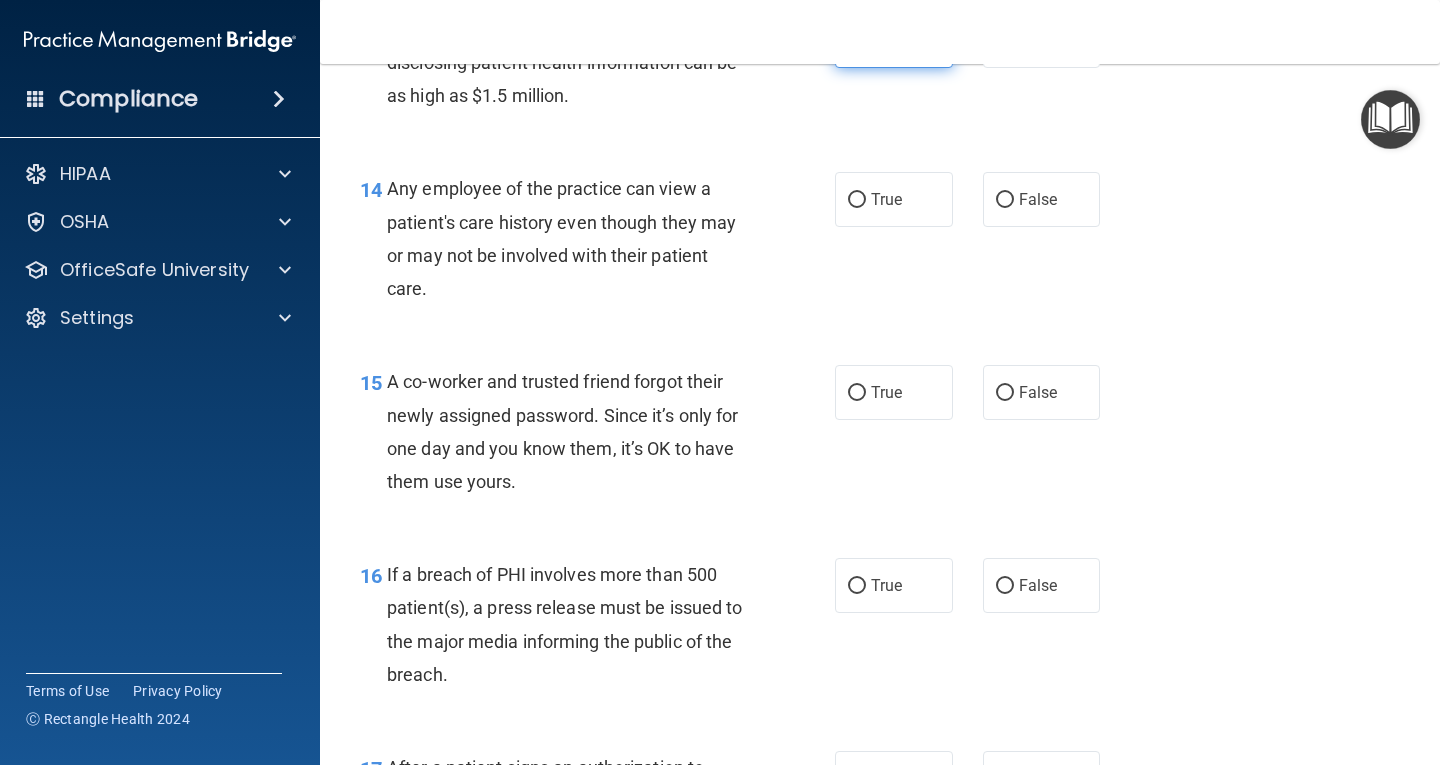 scroll, scrollTop: 2300, scrollLeft: 0, axis: vertical 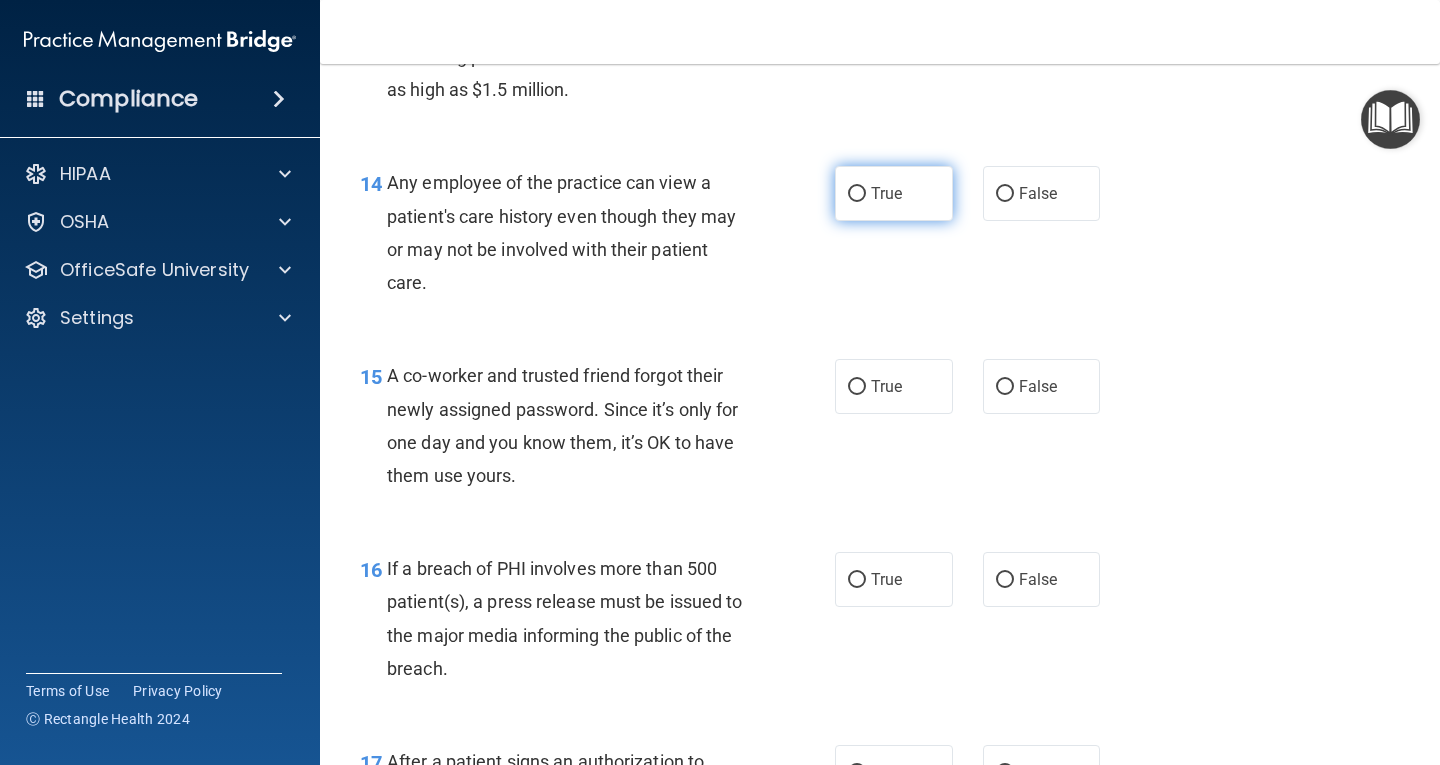 click on "True" at bounding box center [894, 193] 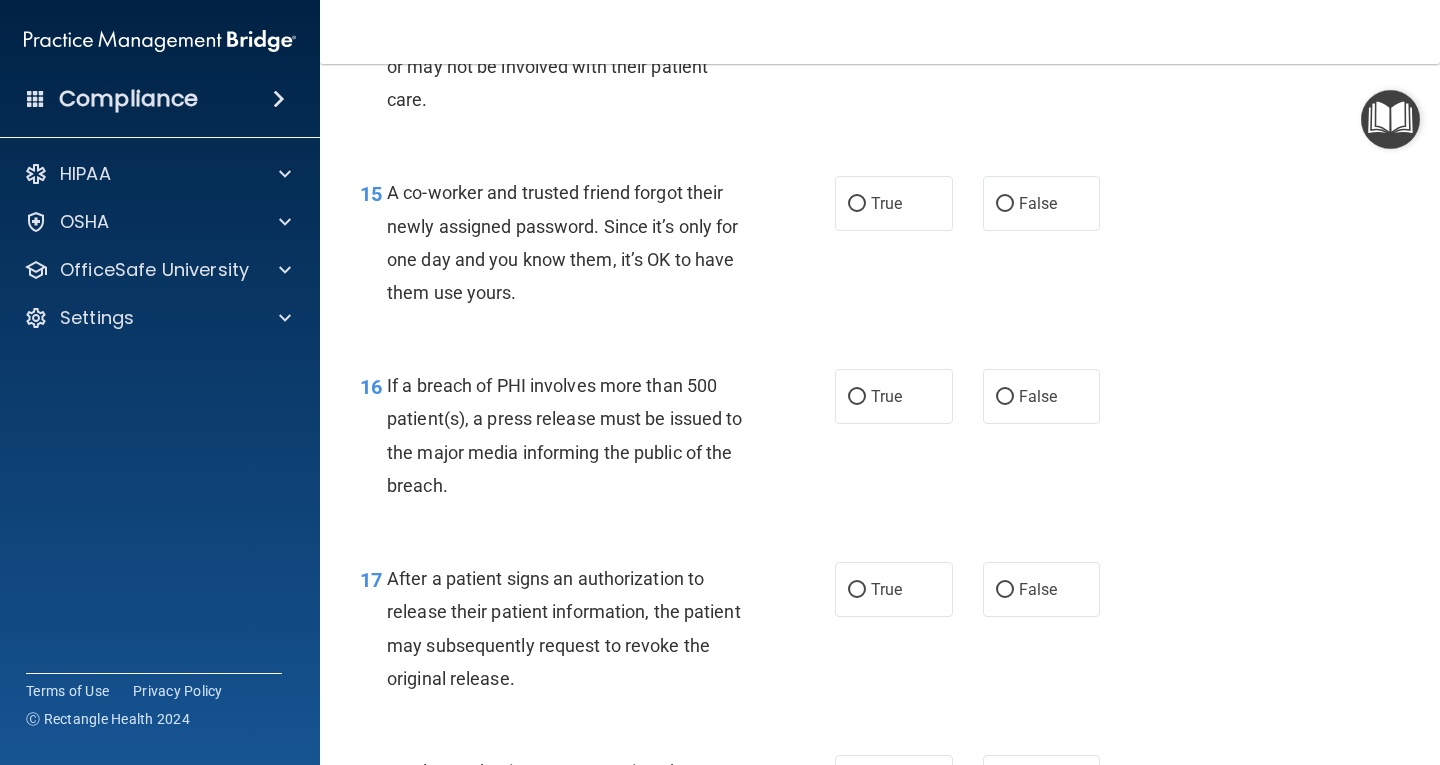 scroll, scrollTop: 2500, scrollLeft: 0, axis: vertical 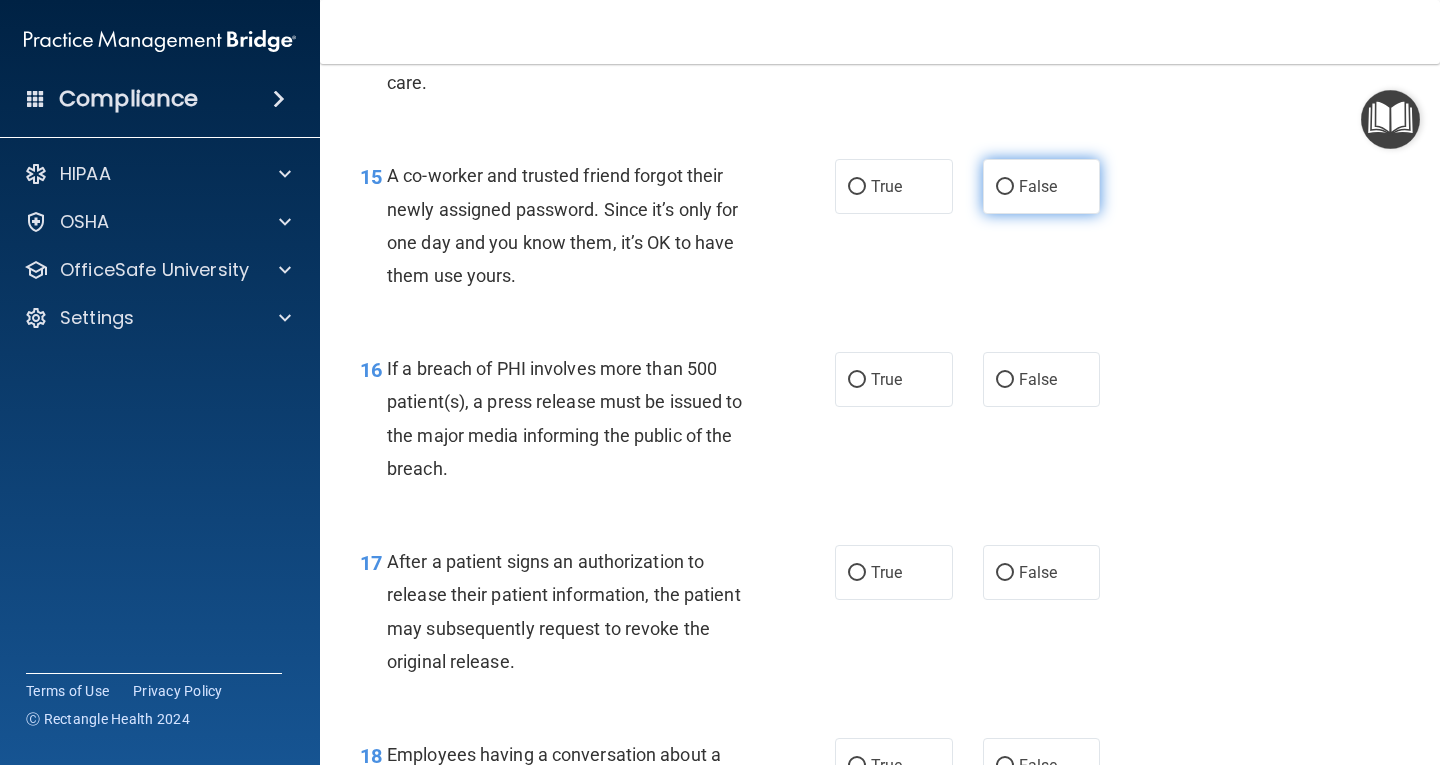 click on "False" at bounding box center (1042, 186) 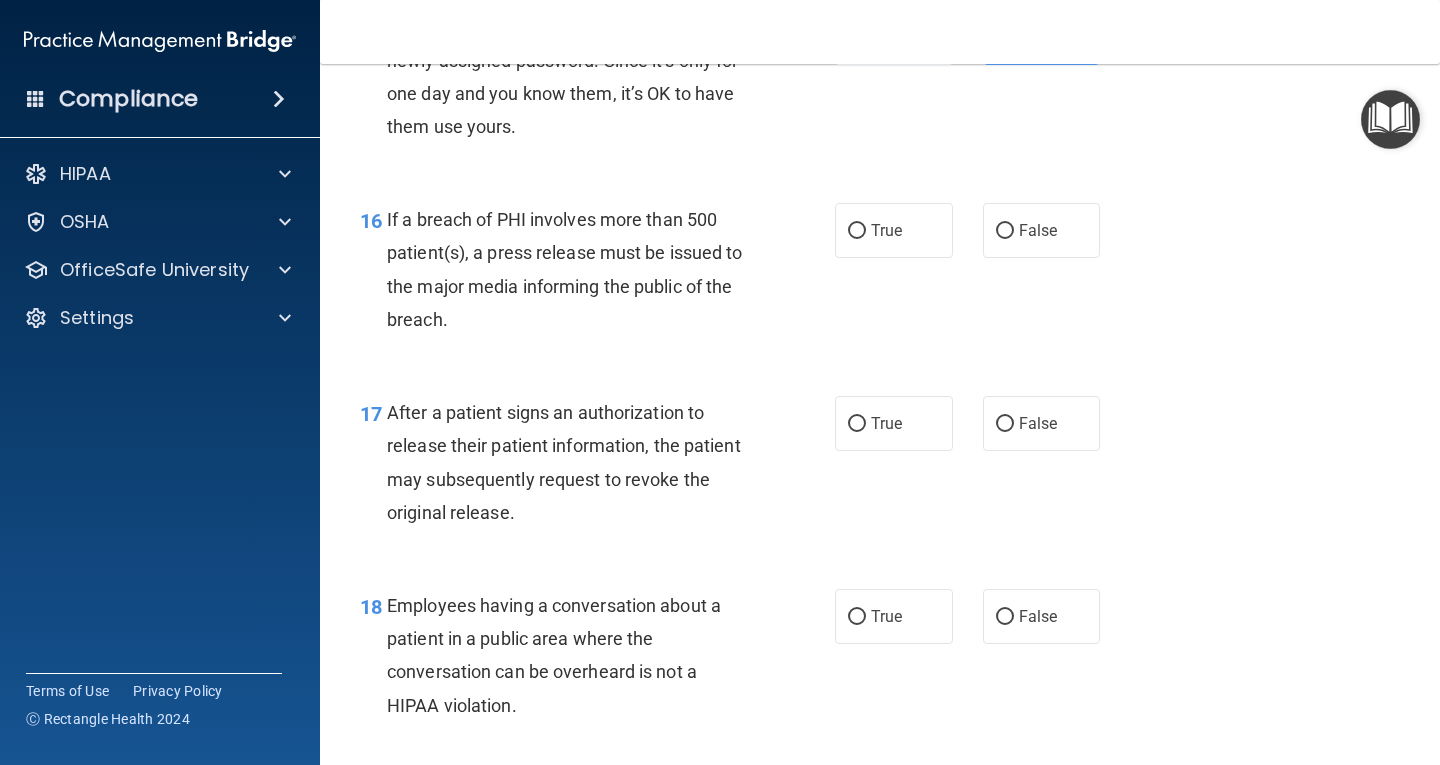 scroll, scrollTop: 2700, scrollLeft: 0, axis: vertical 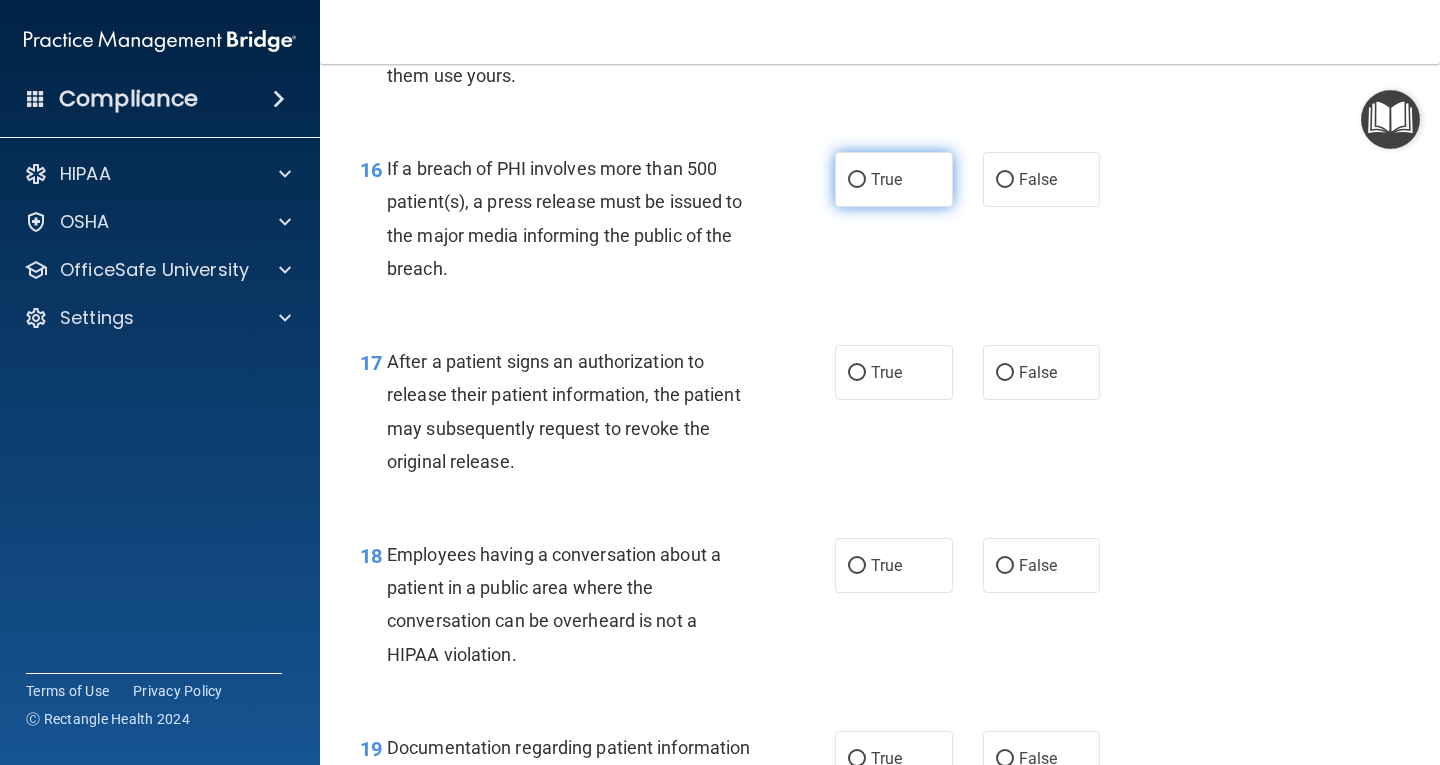 click on "True" at bounding box center (857, 180) 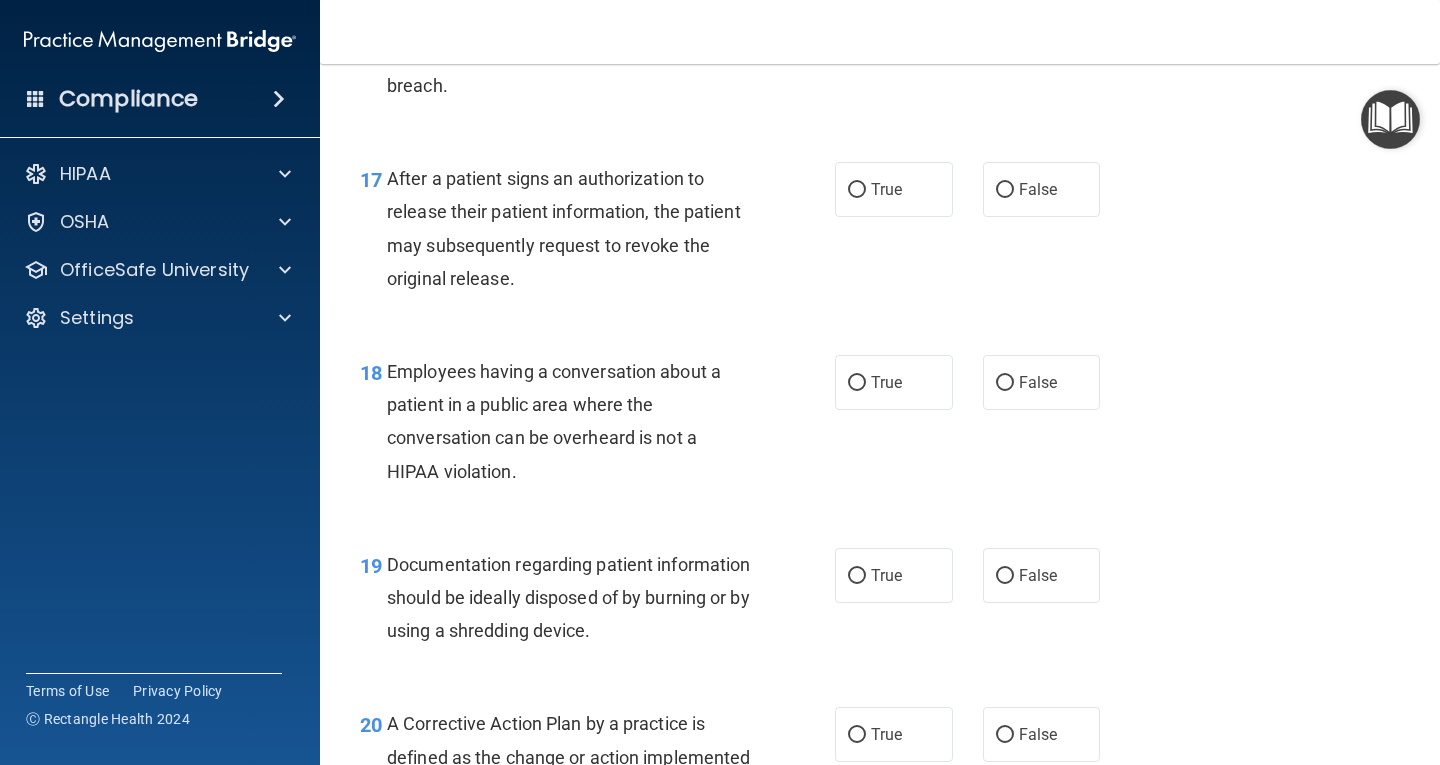 scroll, scrollTop: 2900, scrollLeft: 0, axis: vertical 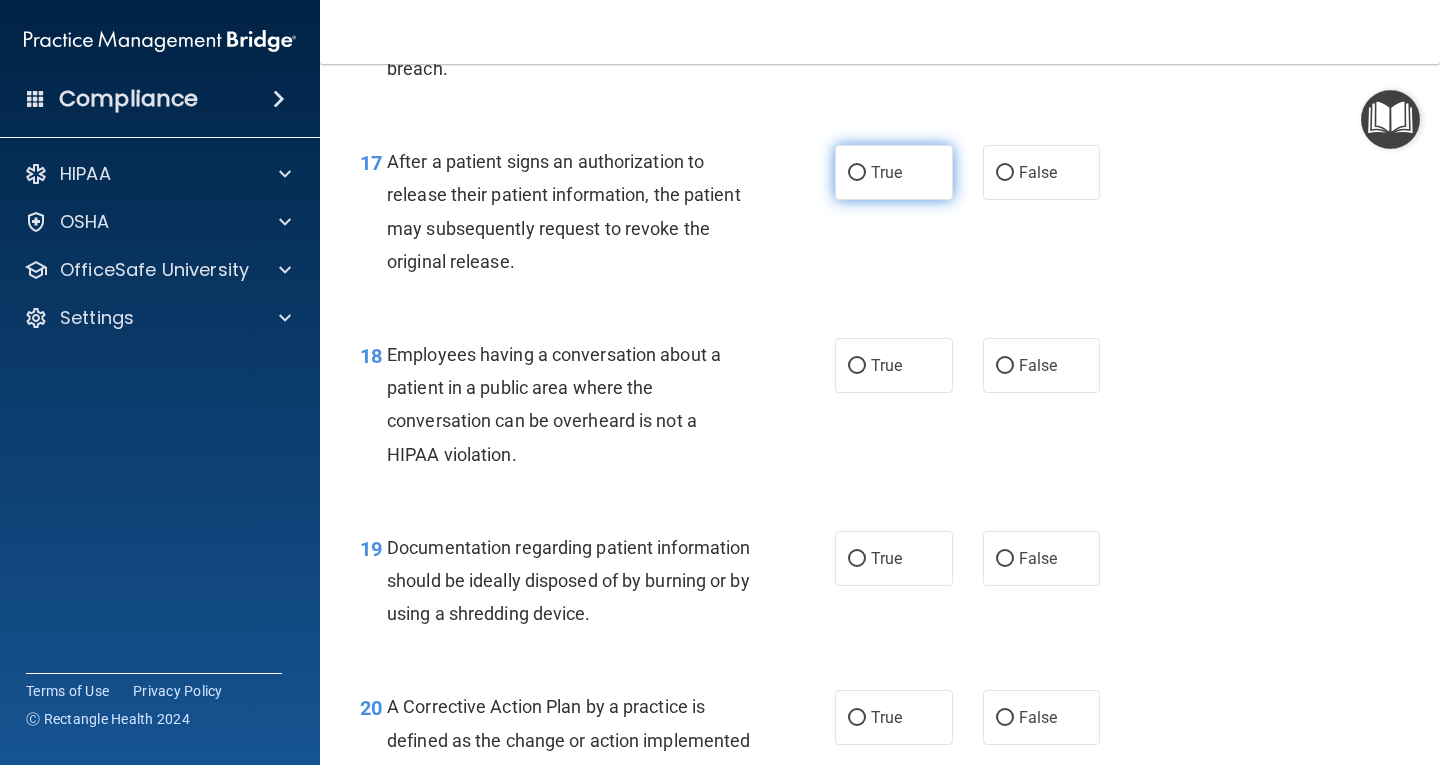 click on "True" at bounding box center (894, 172) 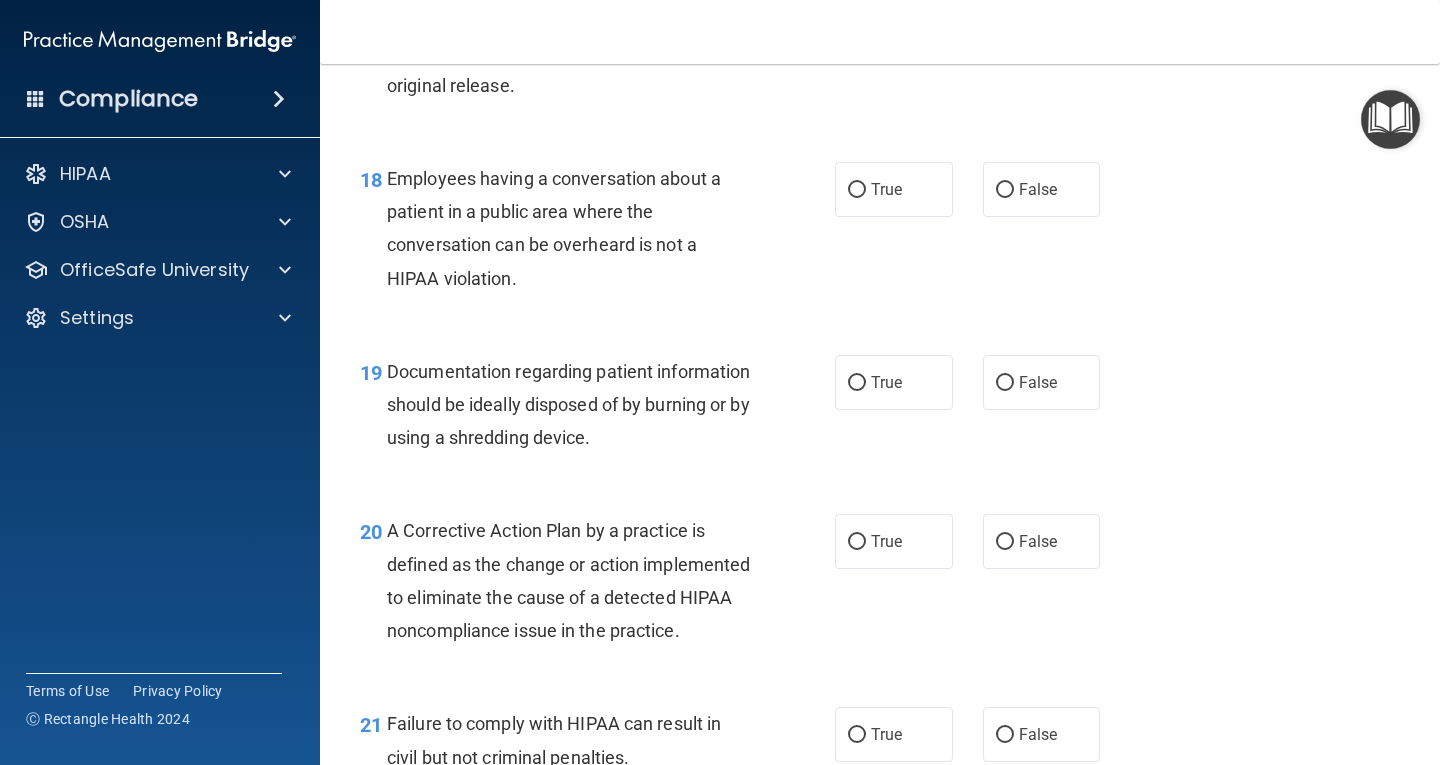 scroll, scrollTop: 3100, scrollLeft: 0, axis: vertical 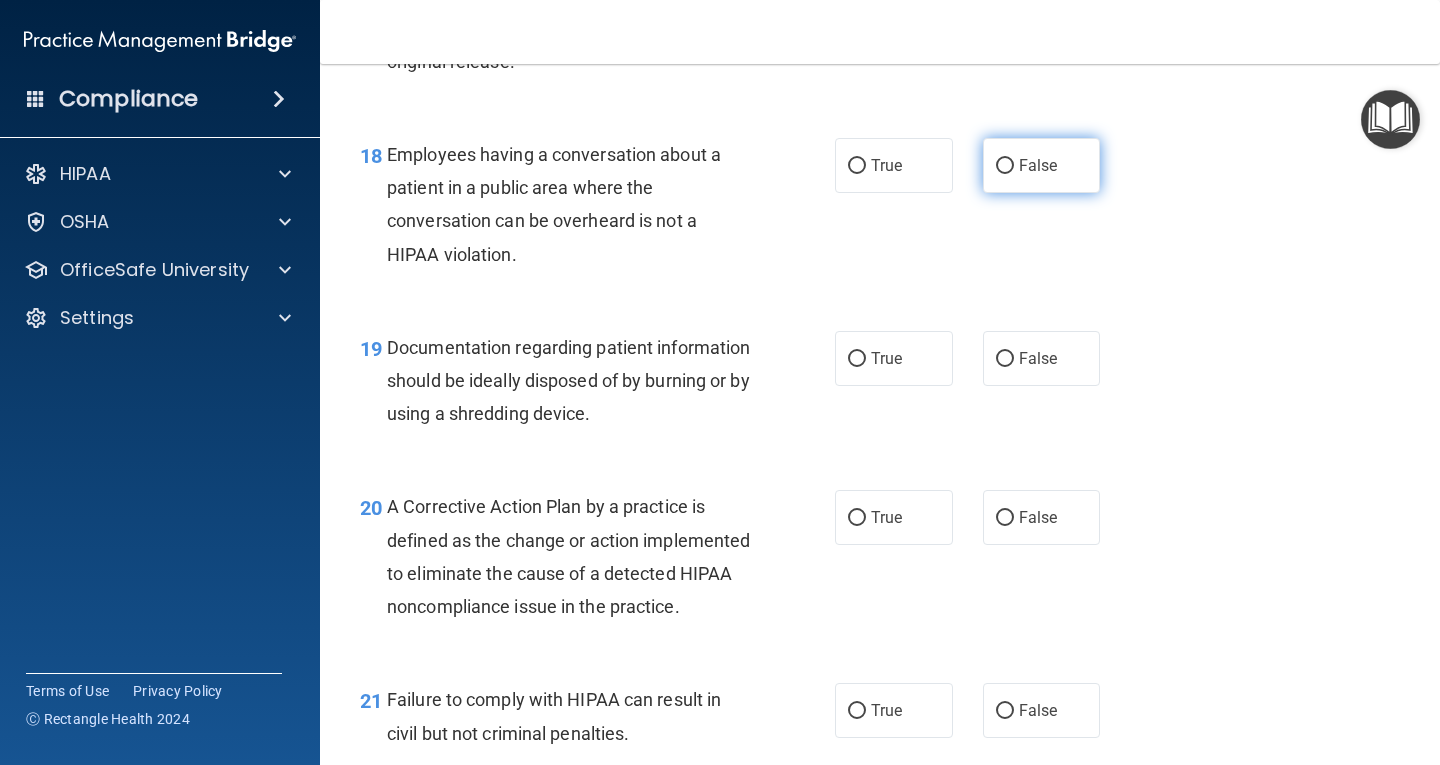 click on "False" at bounding box center (1042, 165) 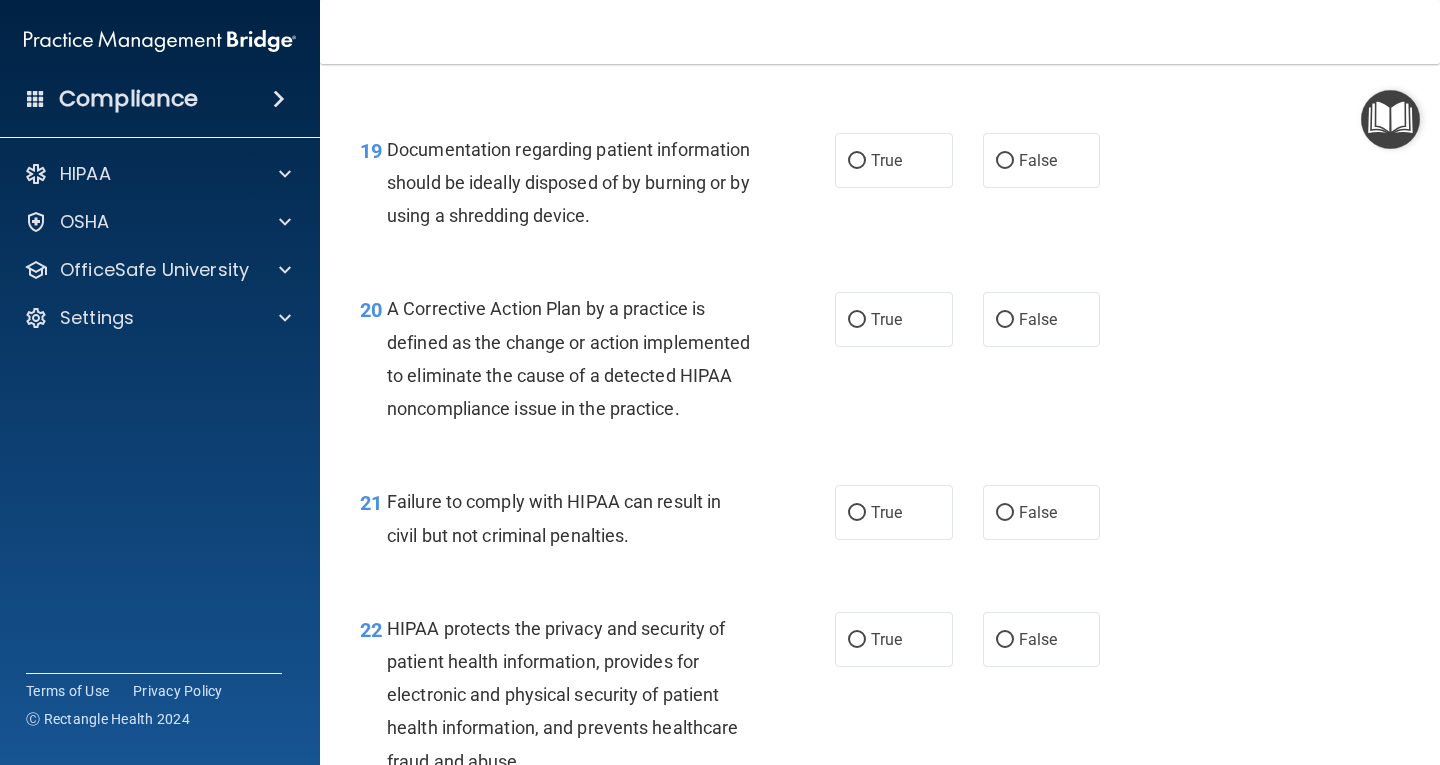 scroll, scrollTop: 3300, scrollLeft: 0, axis: vertical 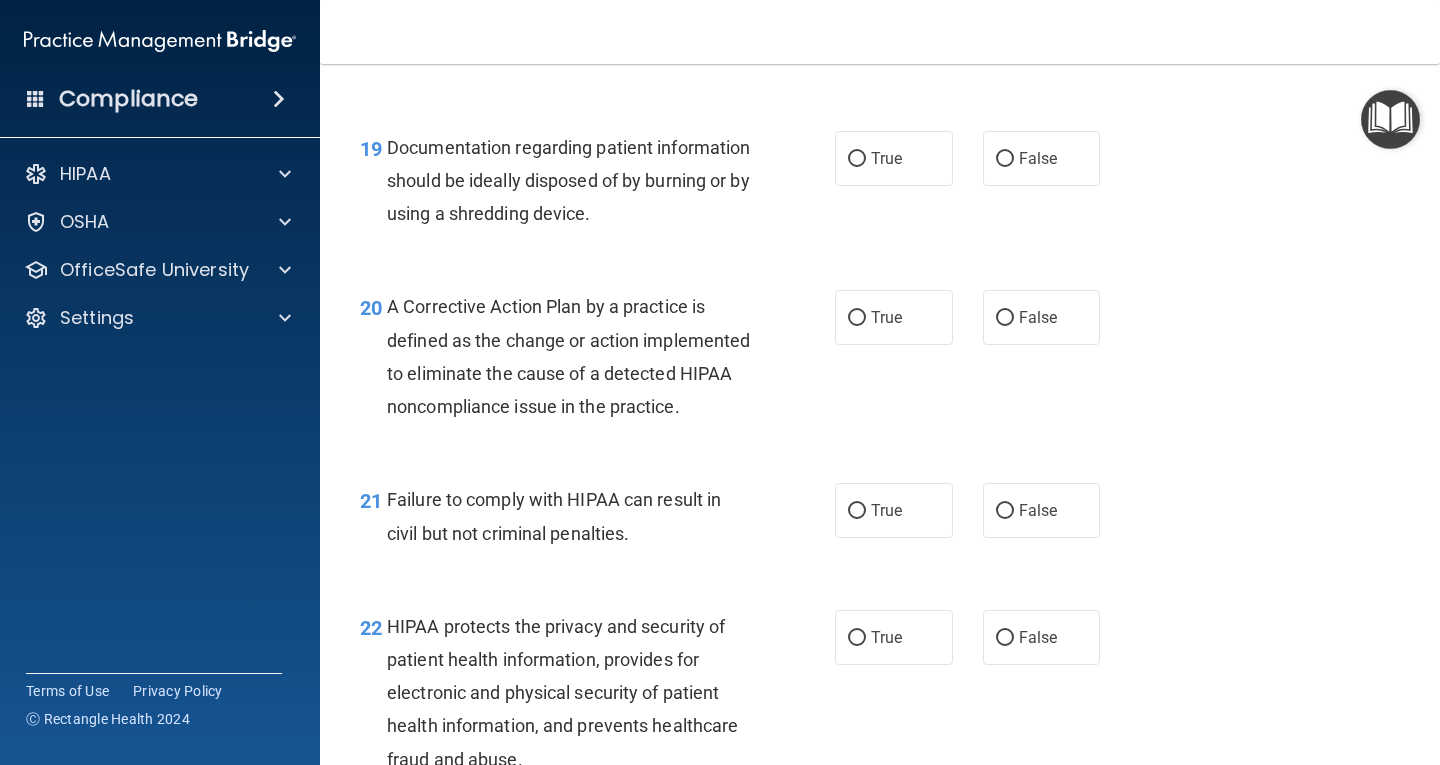click on "19       Documentation regarding patient information should be ideally disposed of by burning or by using a shredding device." at bounding box center [597, 186] 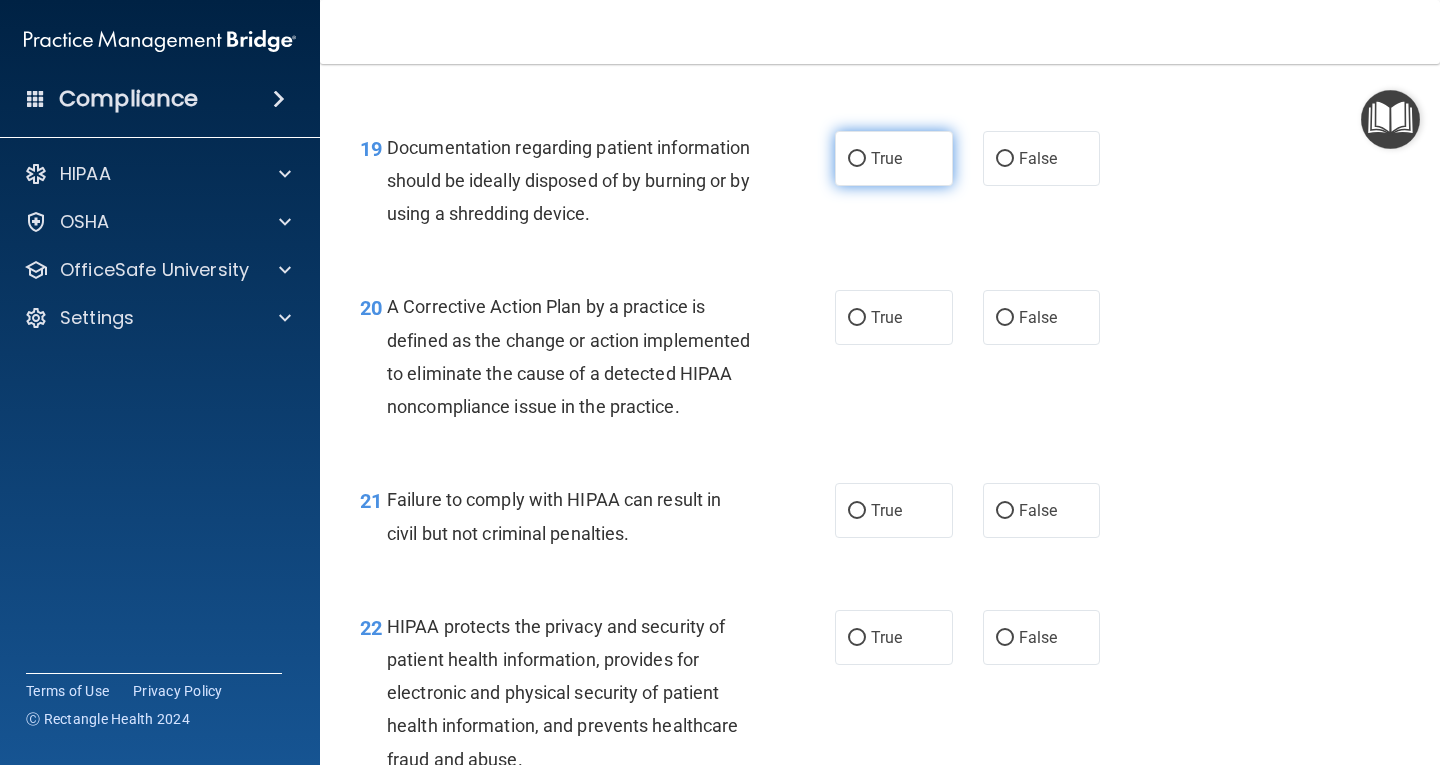 click on "True" at bounding box center (894, 158) 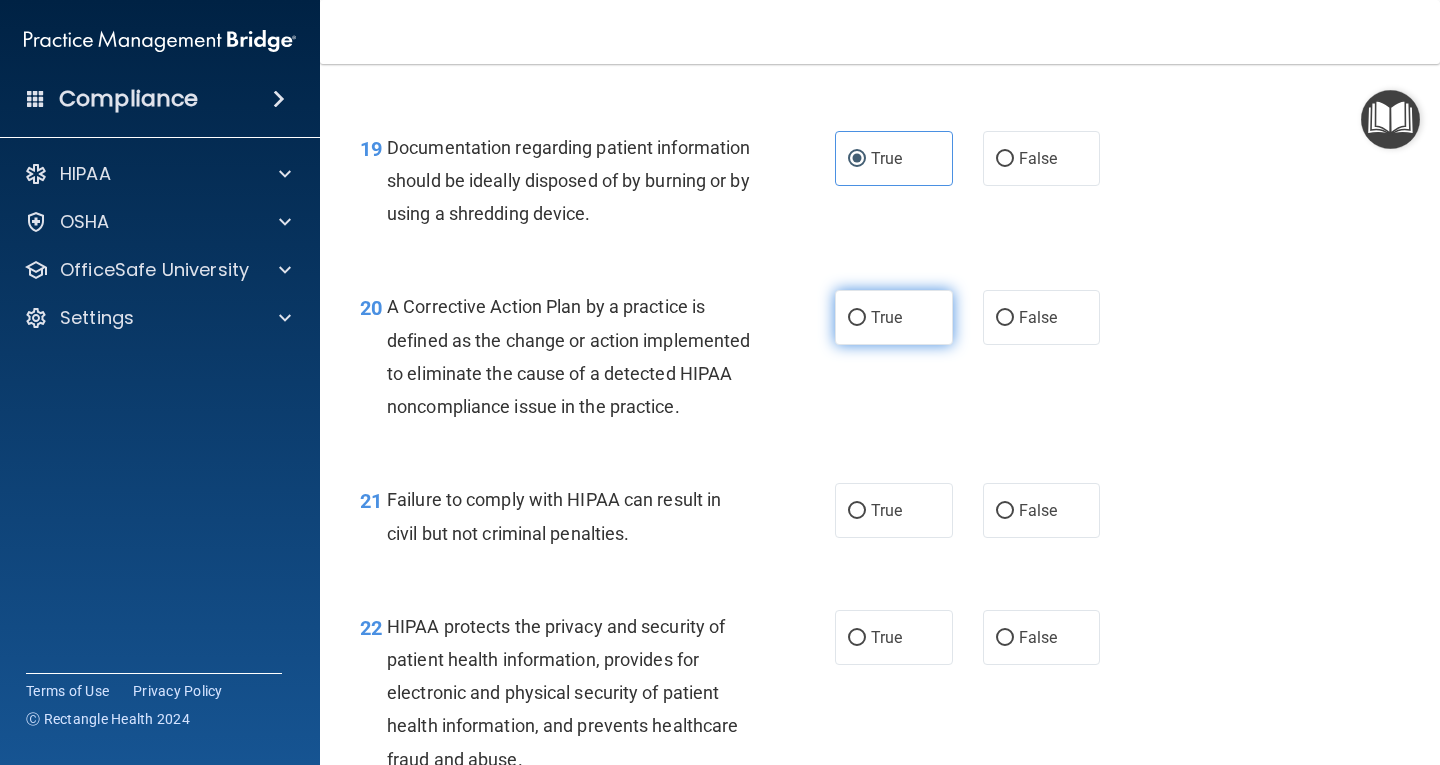 click on "True" at bounding box center [886, 317] 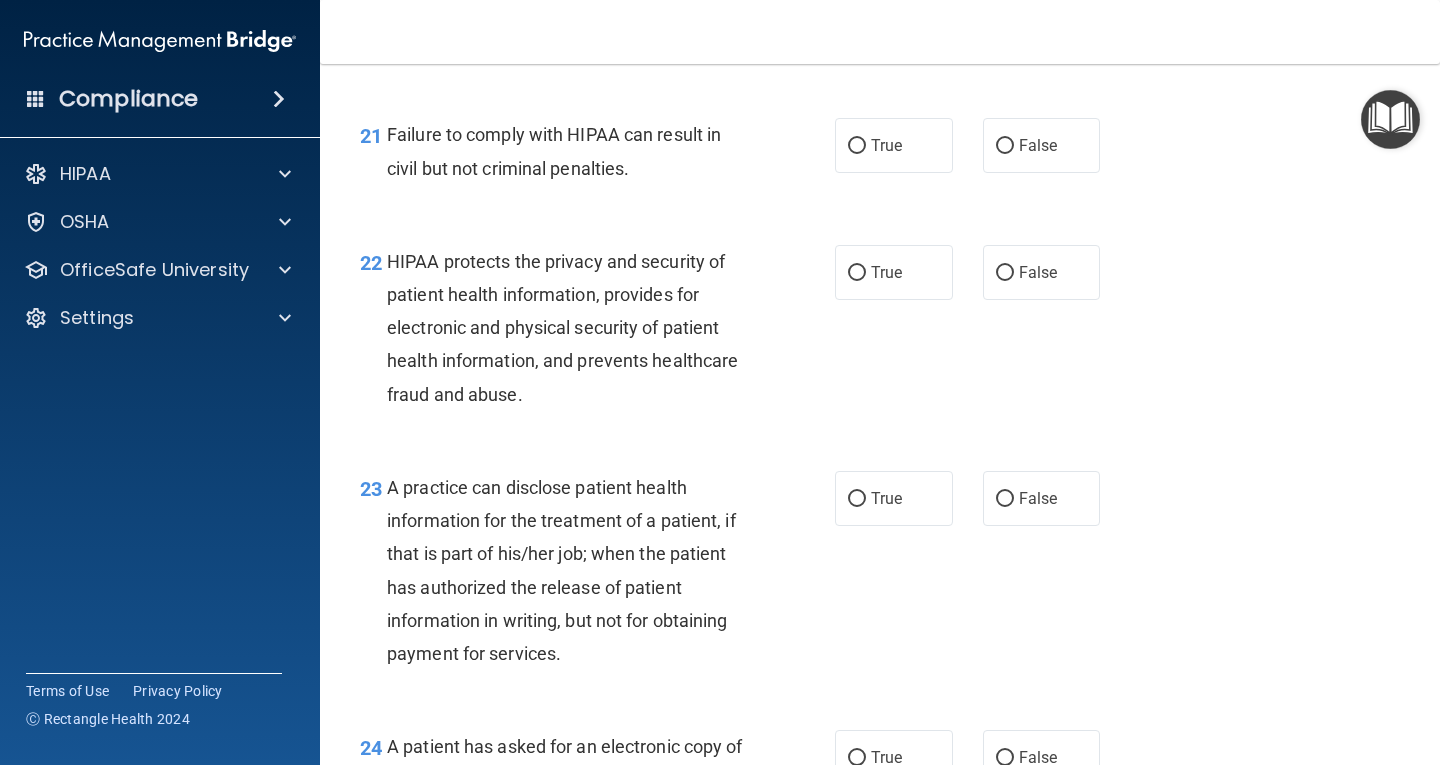 scroll, scrollTop: 3700, scrollLeft: 0, axis: vertical 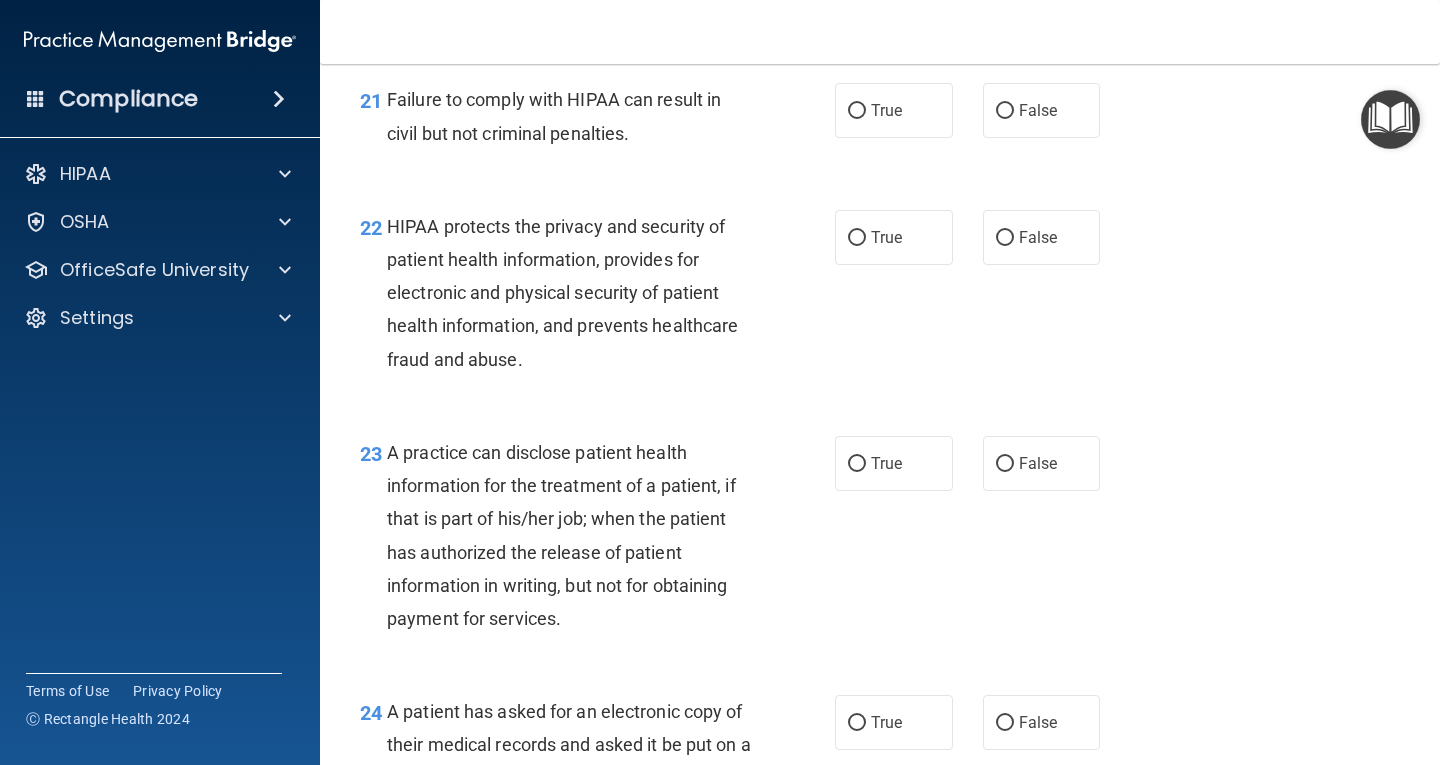click on "21       Failure to comply with HIPAA can result in civil but not criminal penalties.                 True           False" at bounding box center [880, 121] 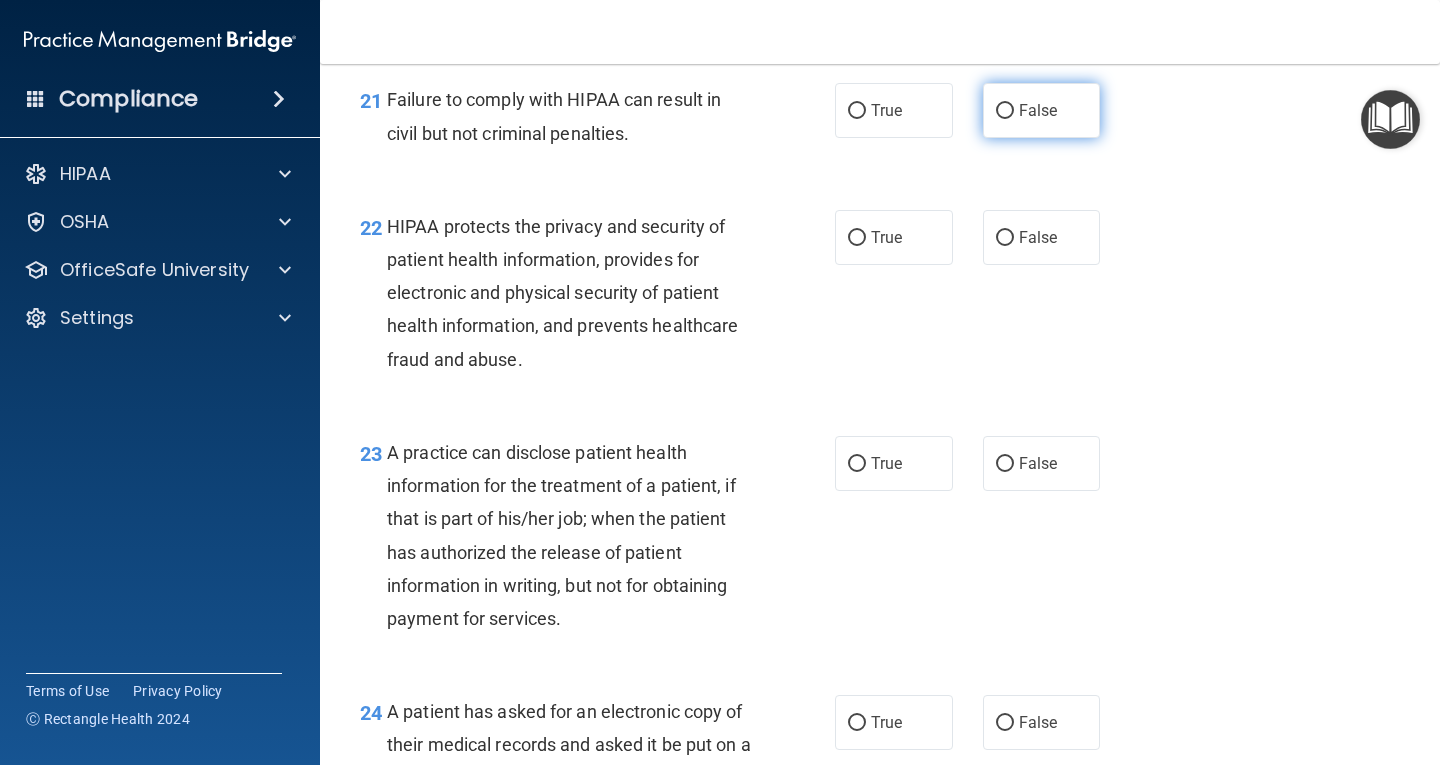 click on "False" at bounding box center (1038, 110) 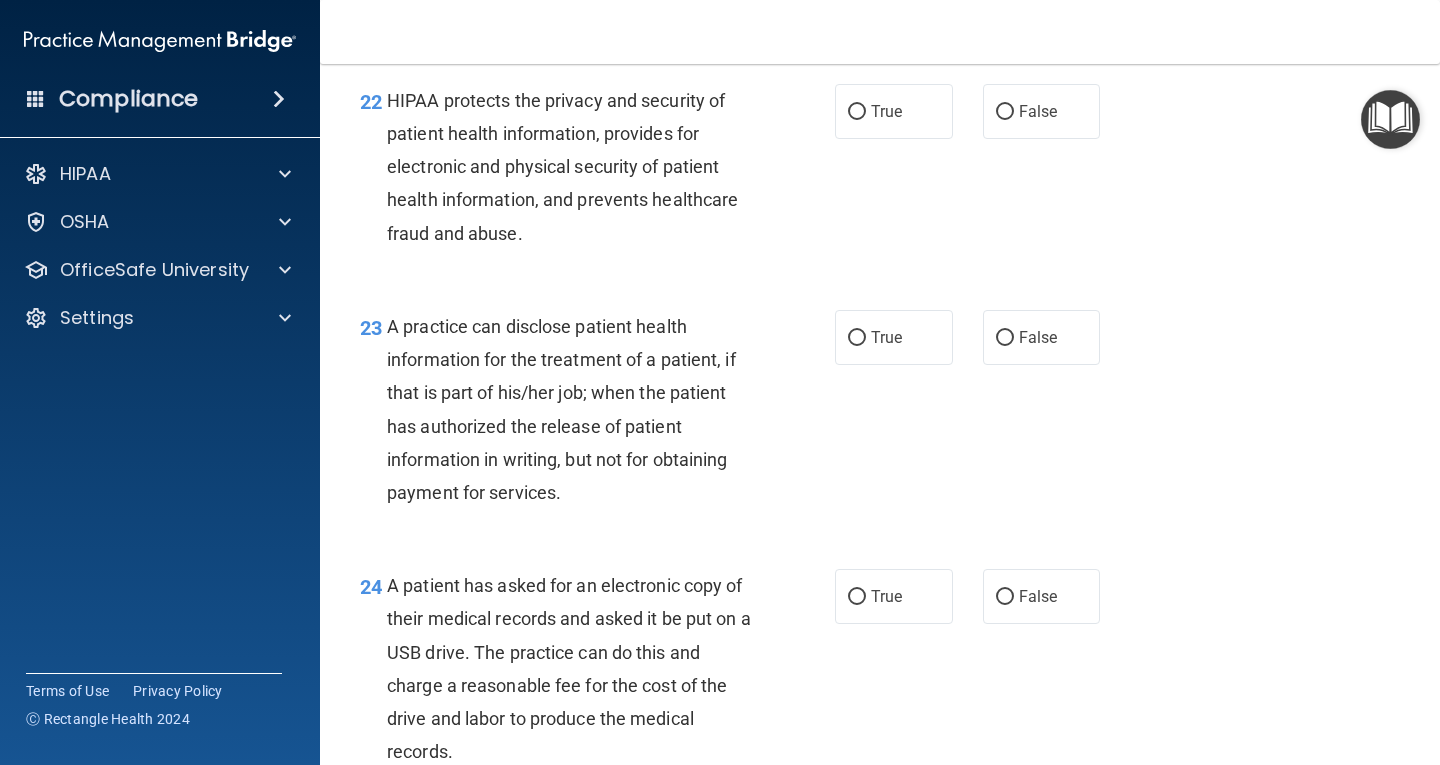 scroll, scrollTop: 3800, scrollLeft: 0, axis: vertical 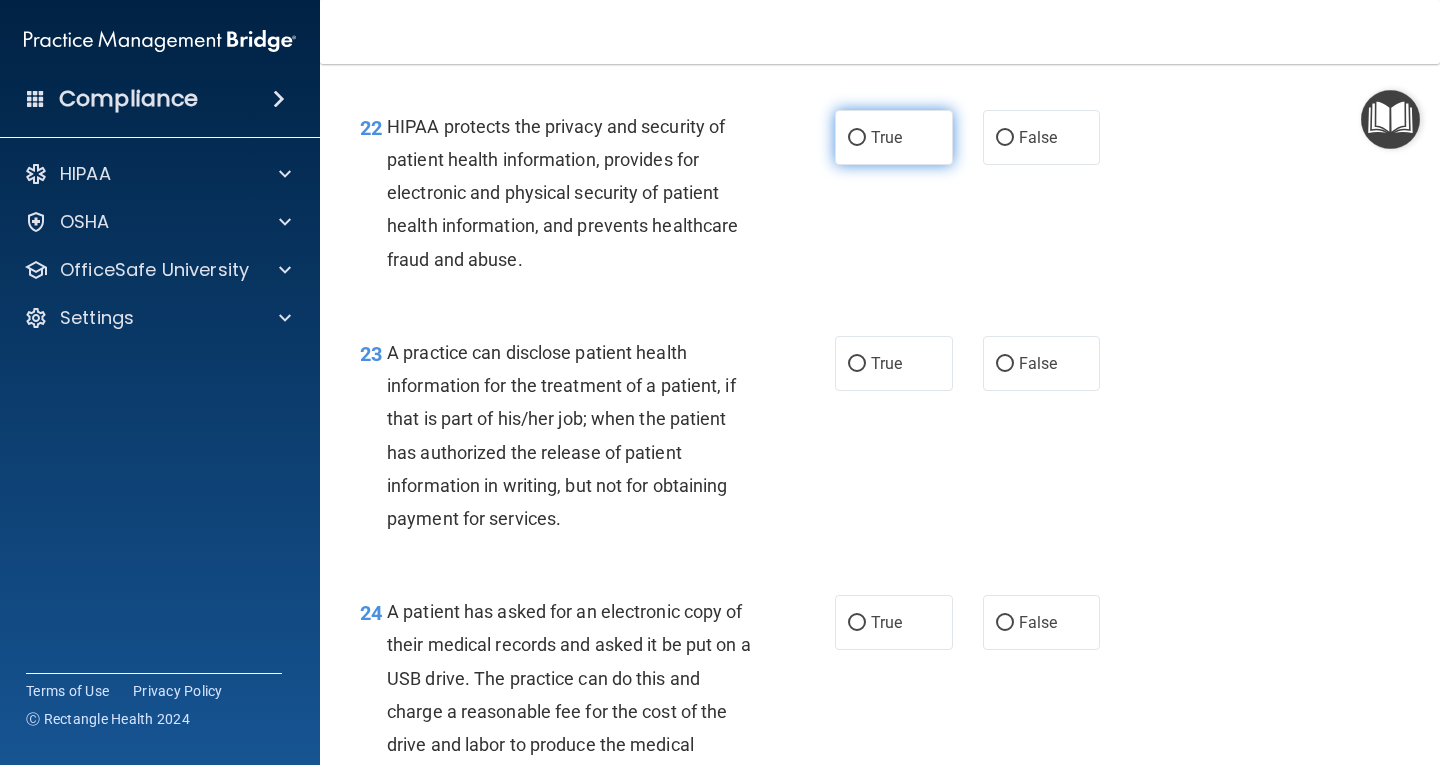 click on "True" at bounding box center [894, 137] 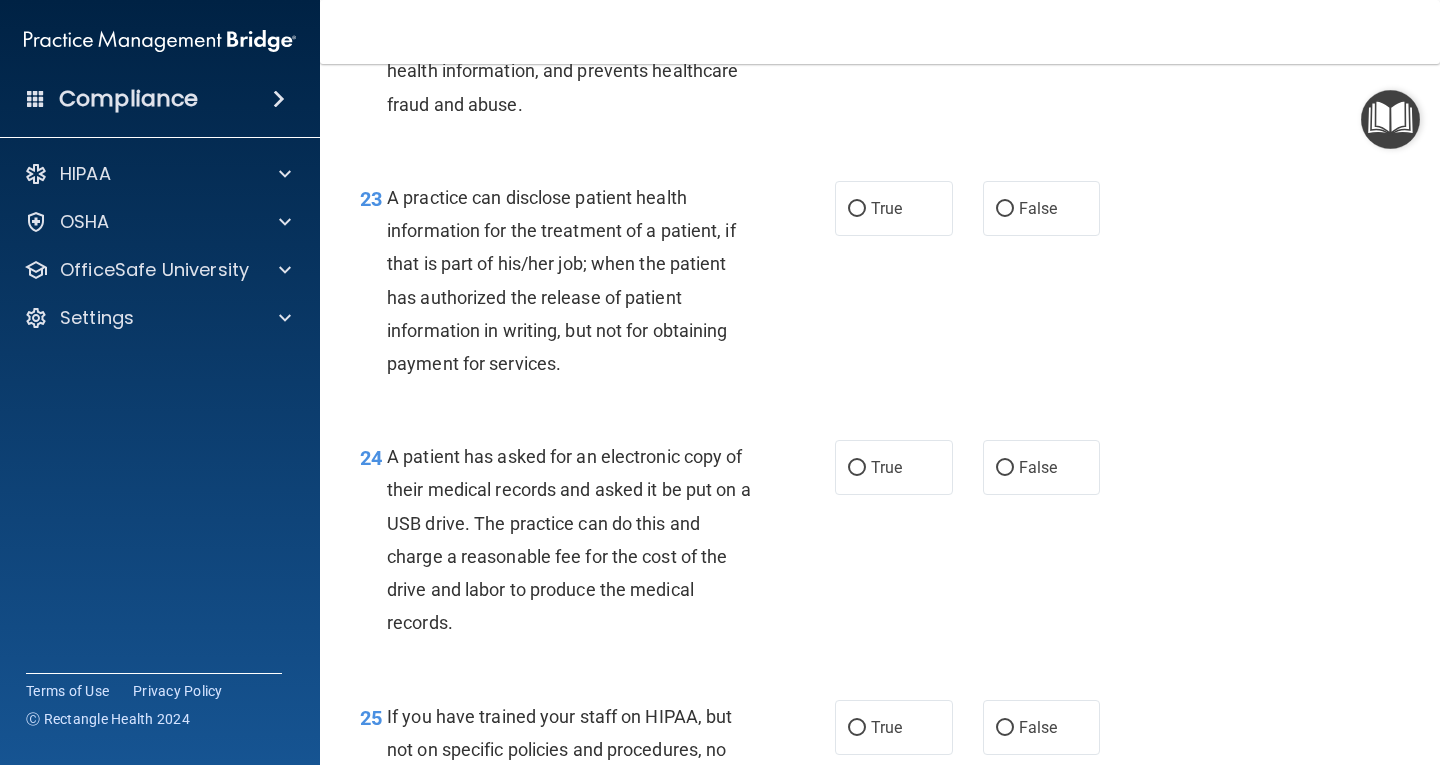 scroll, scrollTop: 4000, scrollLeft: 0, axis: vertical 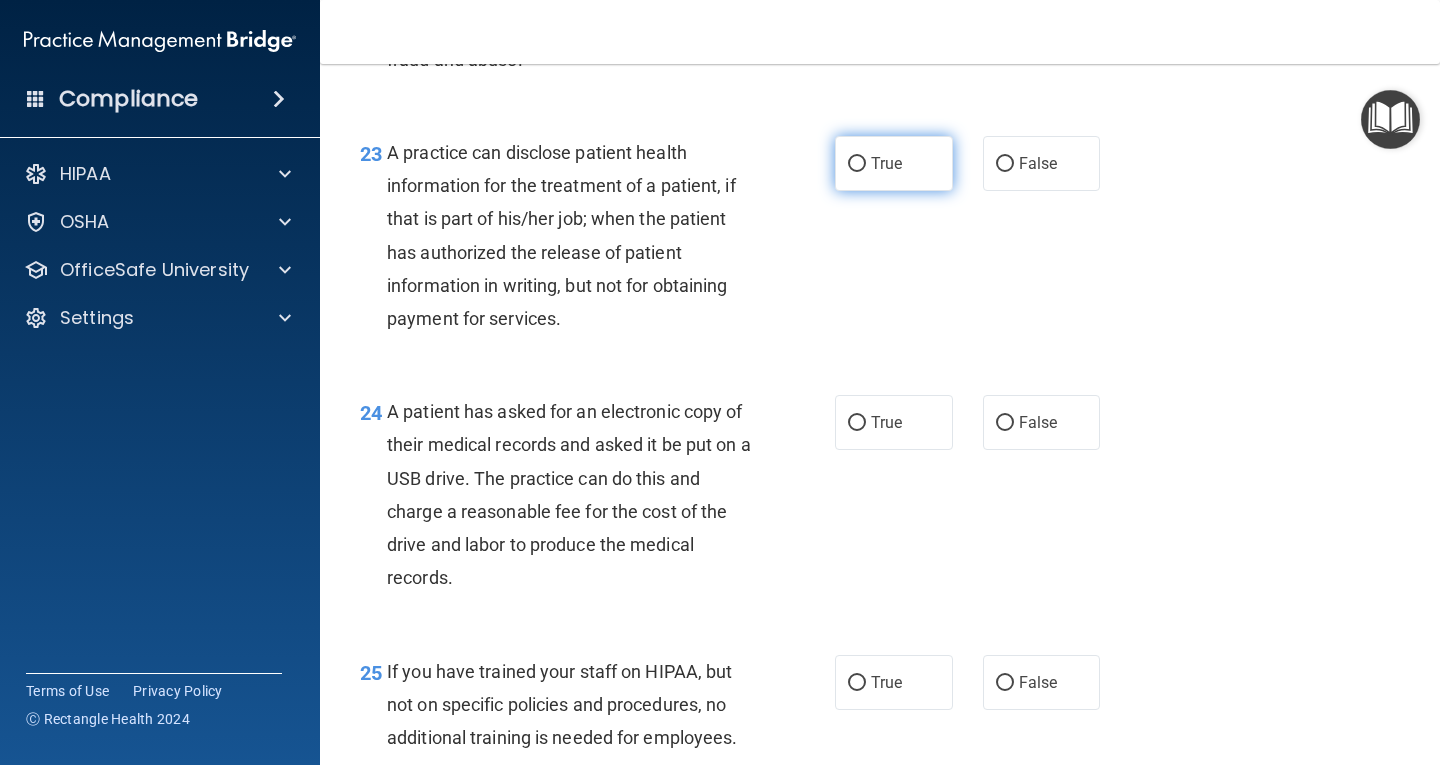 click on "True" at bounding box center [886, 163] 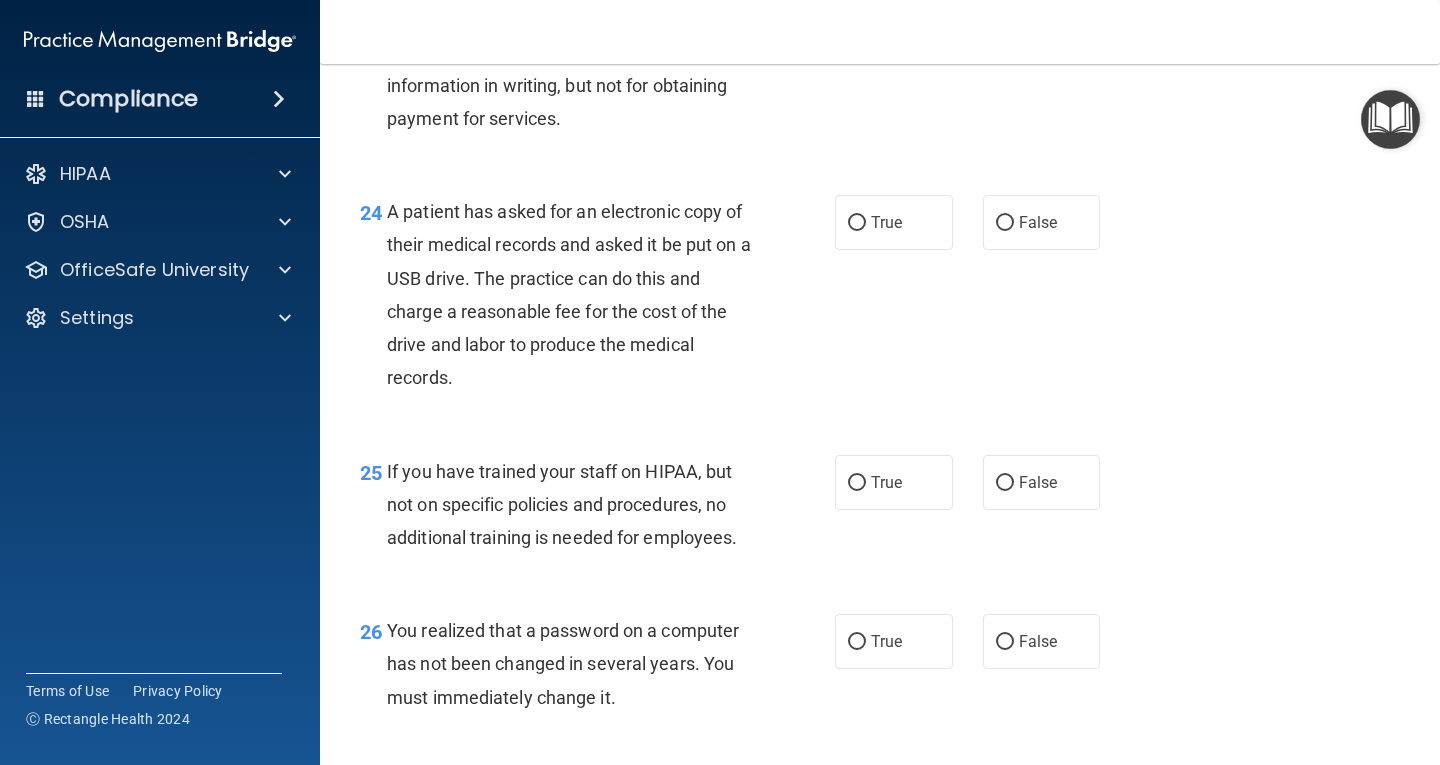 scroll, scrollTop: 4300, scrollLeft: 0, axis: vertical 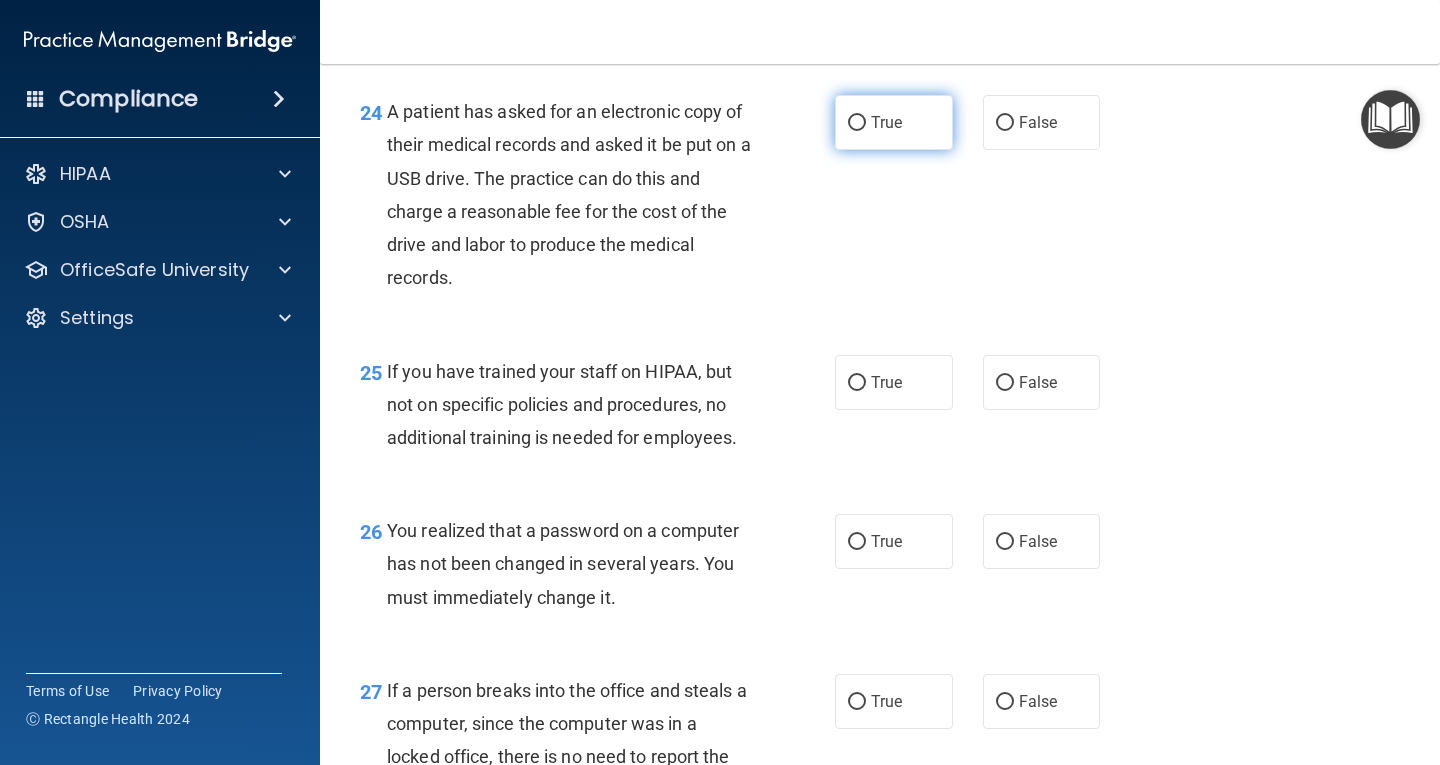 click on "True" at bounding box center (894, 122) 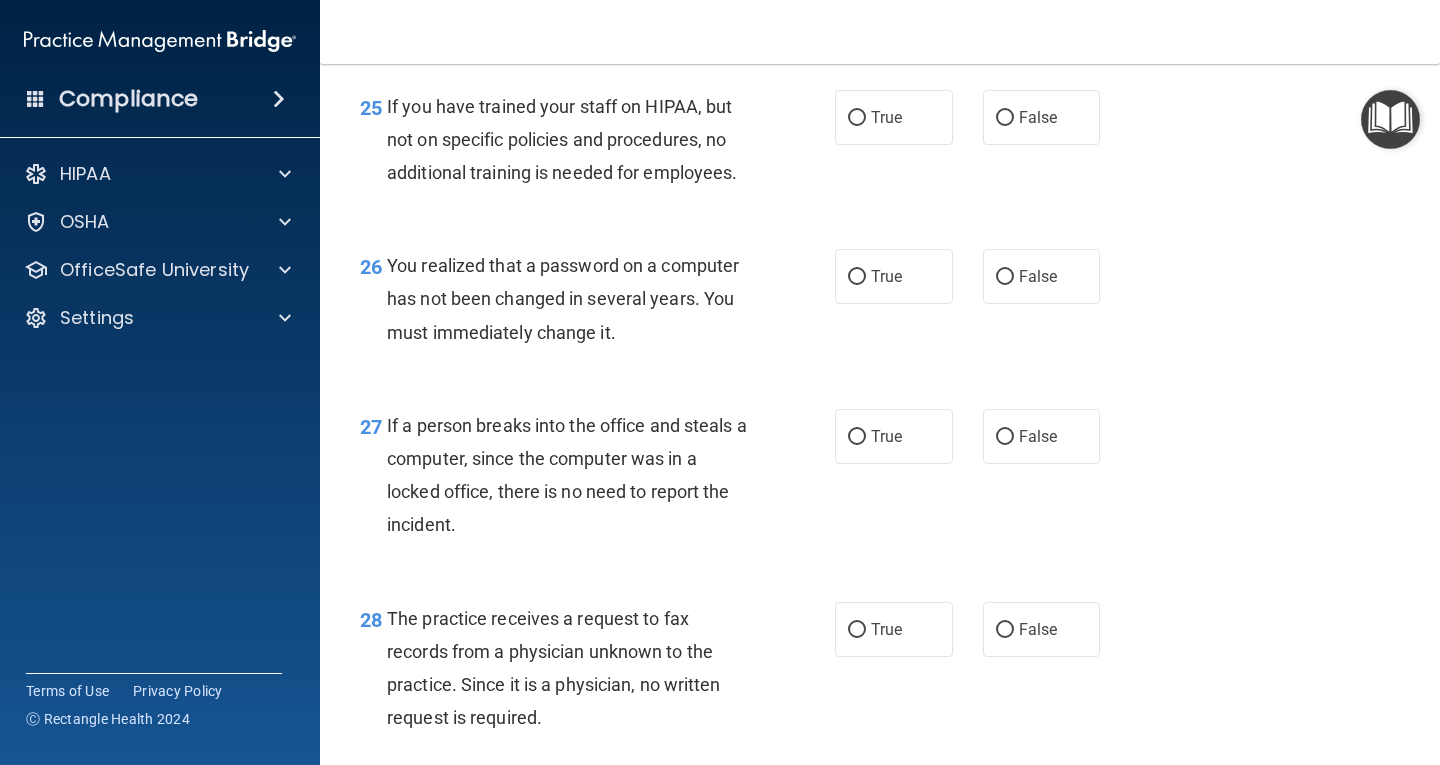 scroll, scrollTop: 4600, scrollLeft: 0, axis: vertical 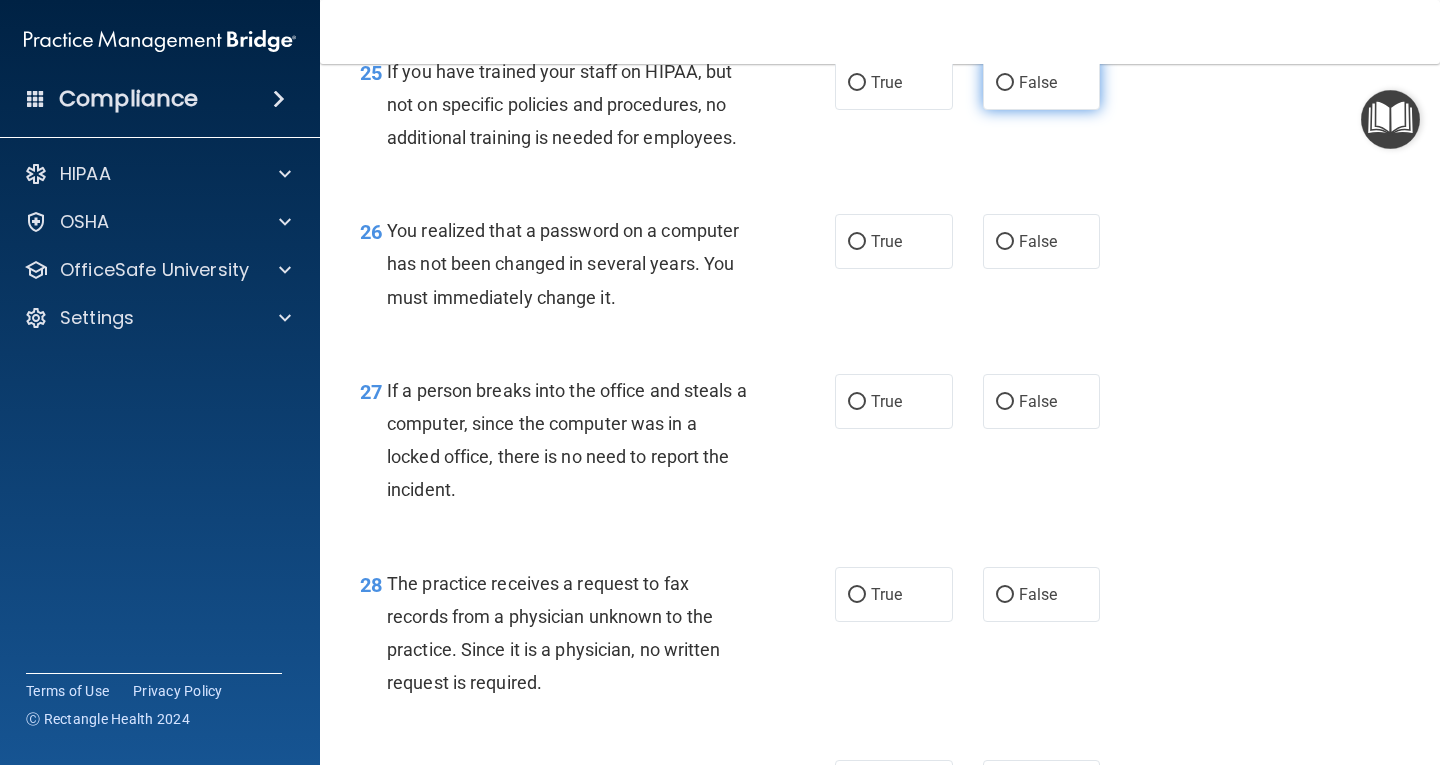 click on "False" at bounding box center [1042, 82] 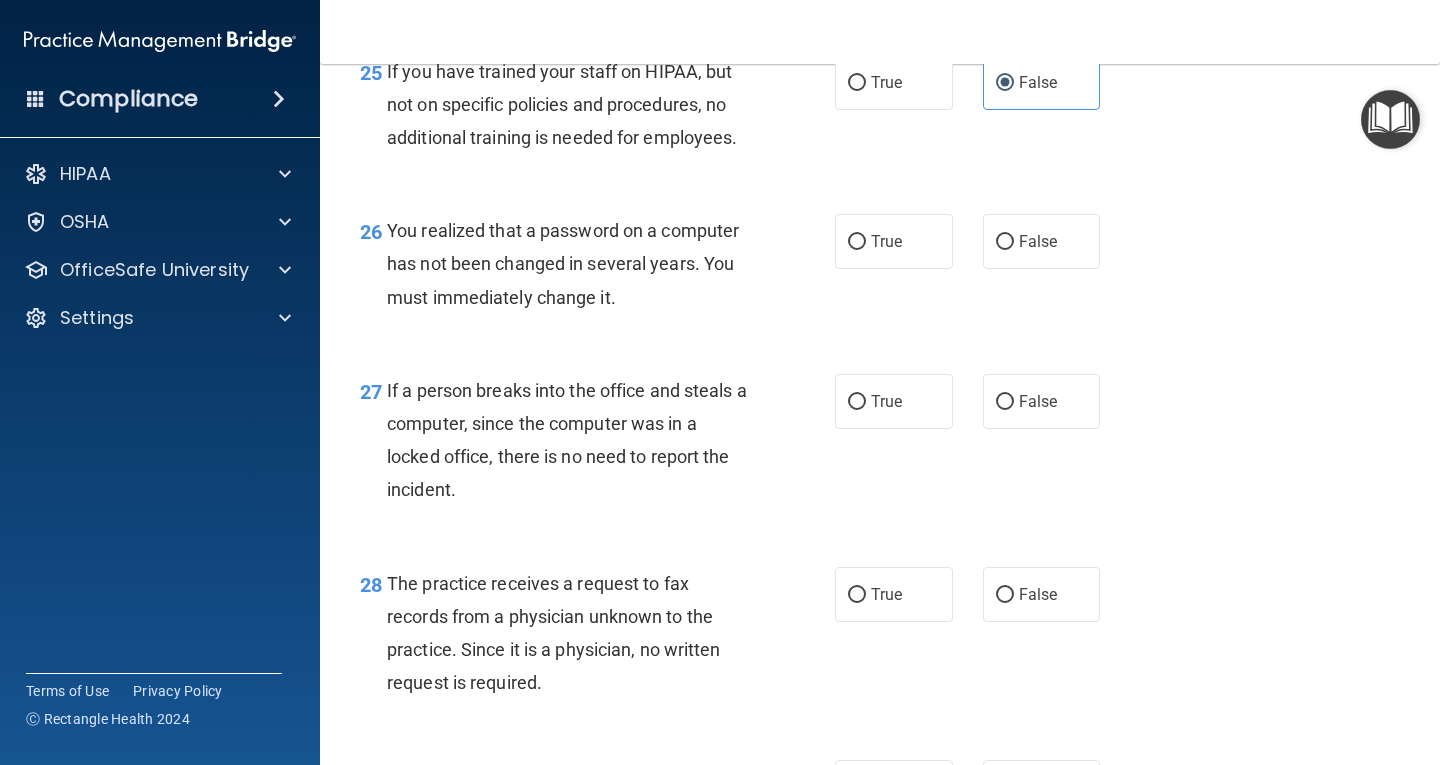 scroll, scrollTop: 4700, scrollLeft: 0, axis: vertical 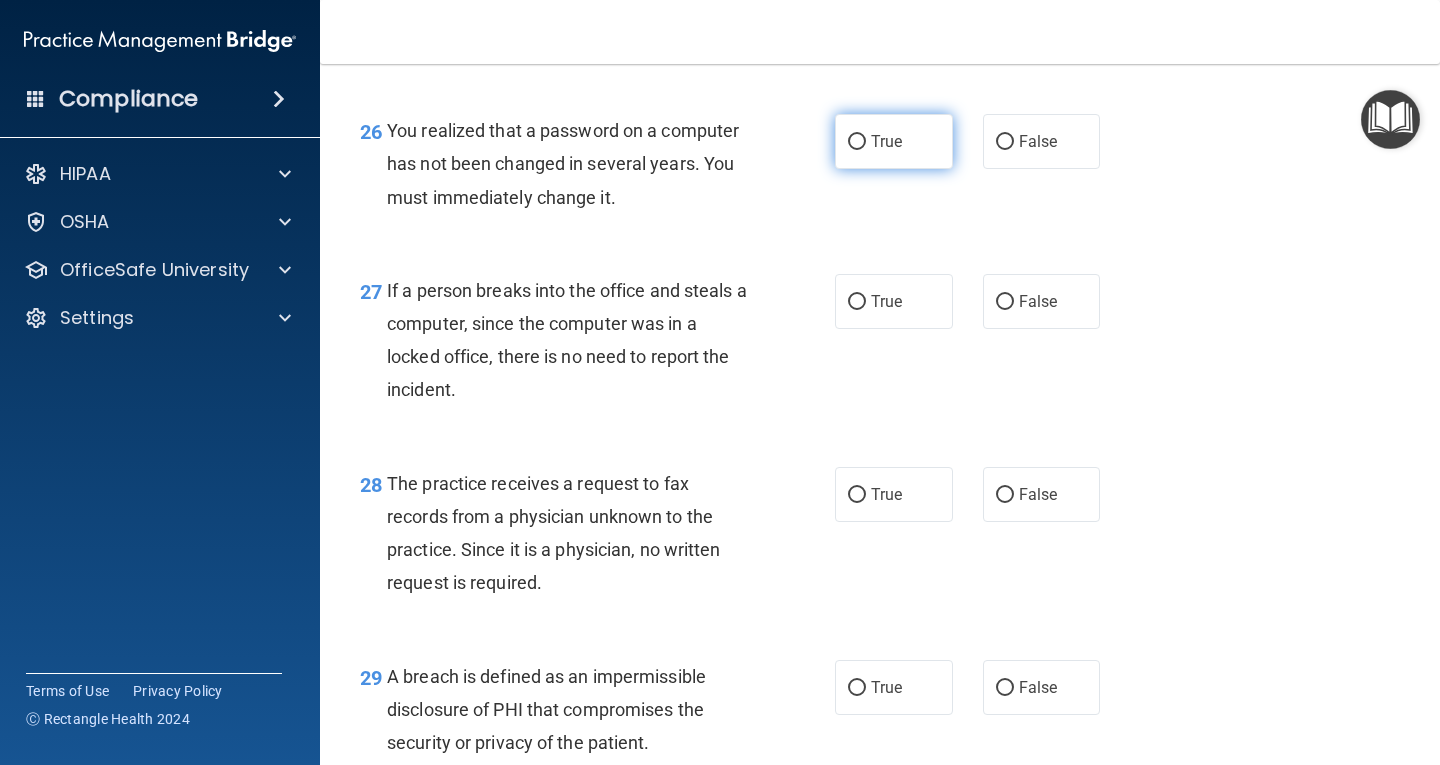 click on "True" at bounding box center [857, 142] 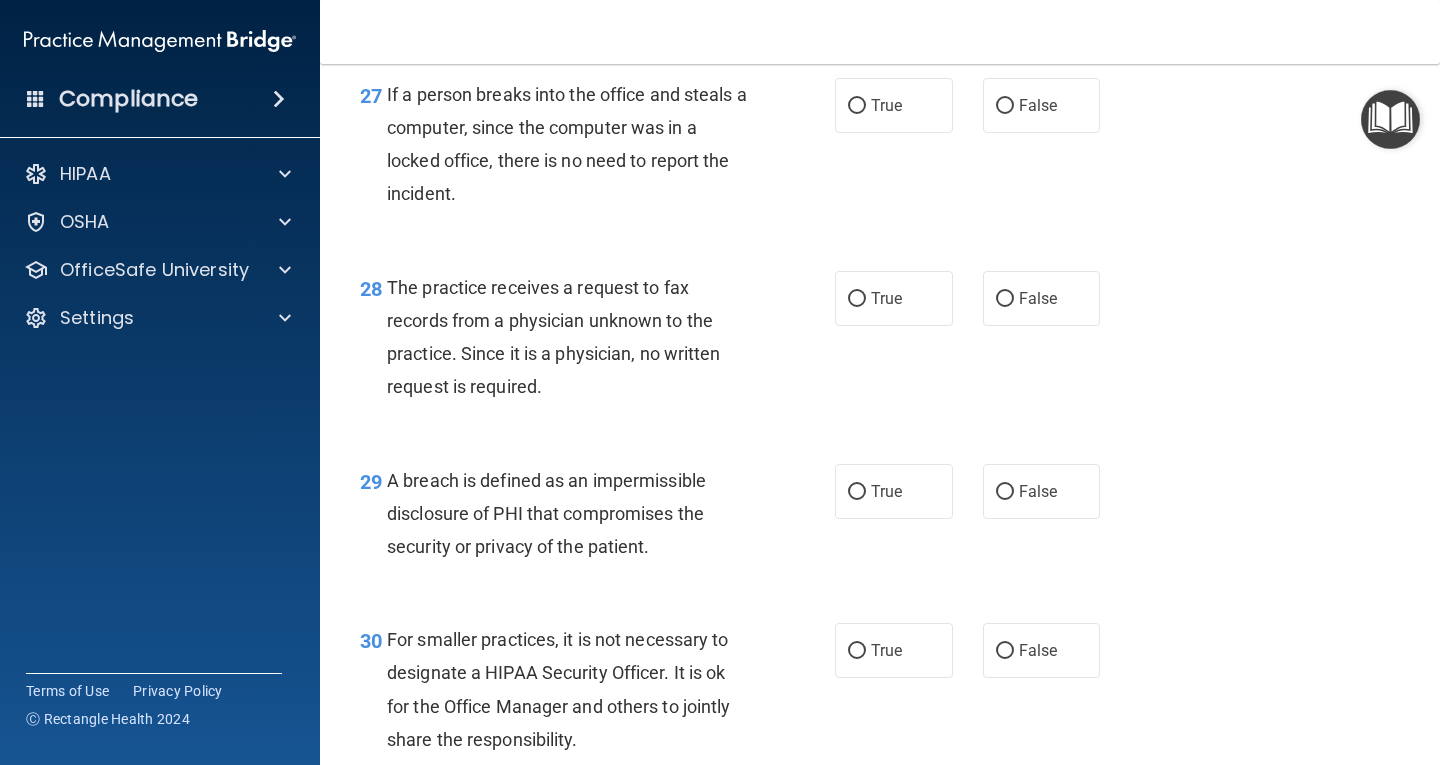 scroll, scrollTop: 4900, scrollLeft: 0, axis: vertical 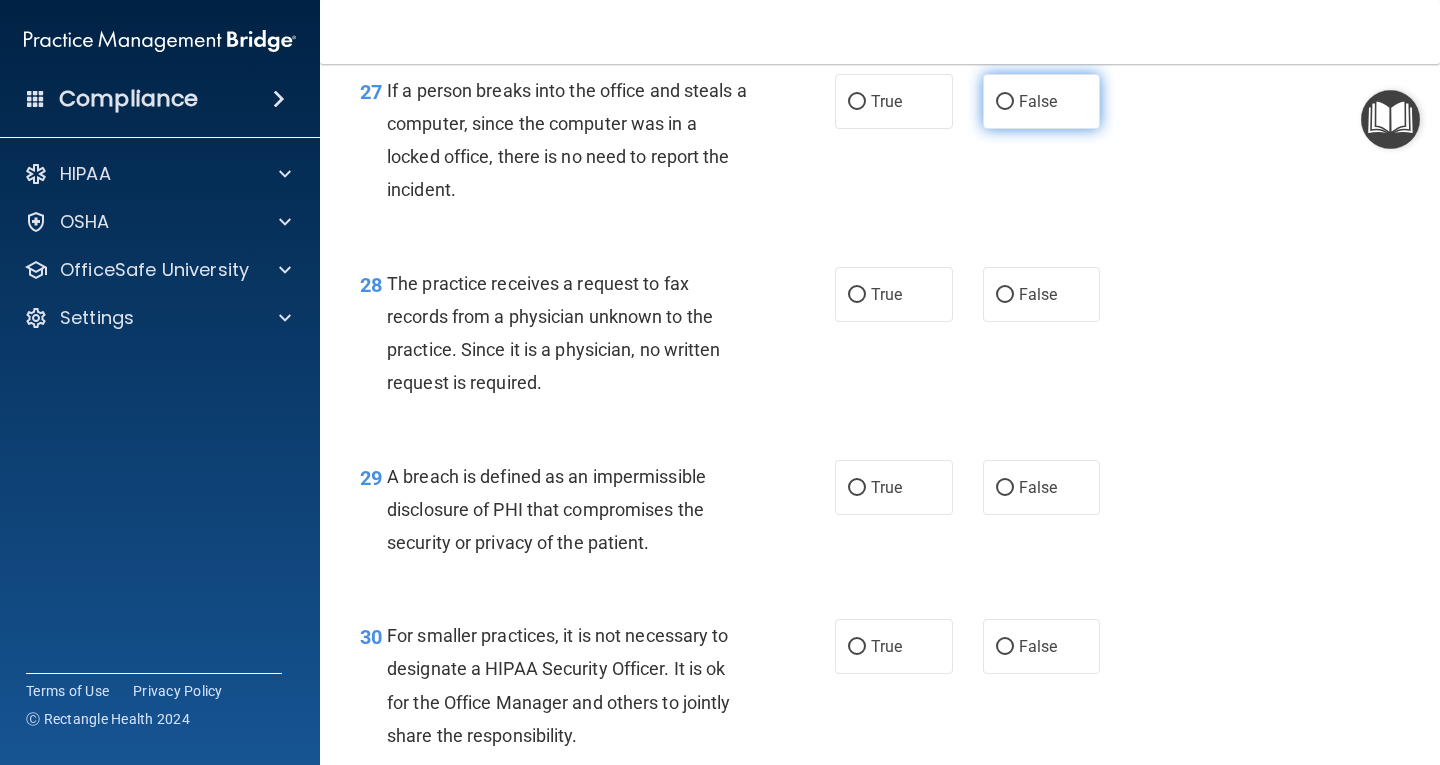 click on "False" at bounding box center [1042, 101] 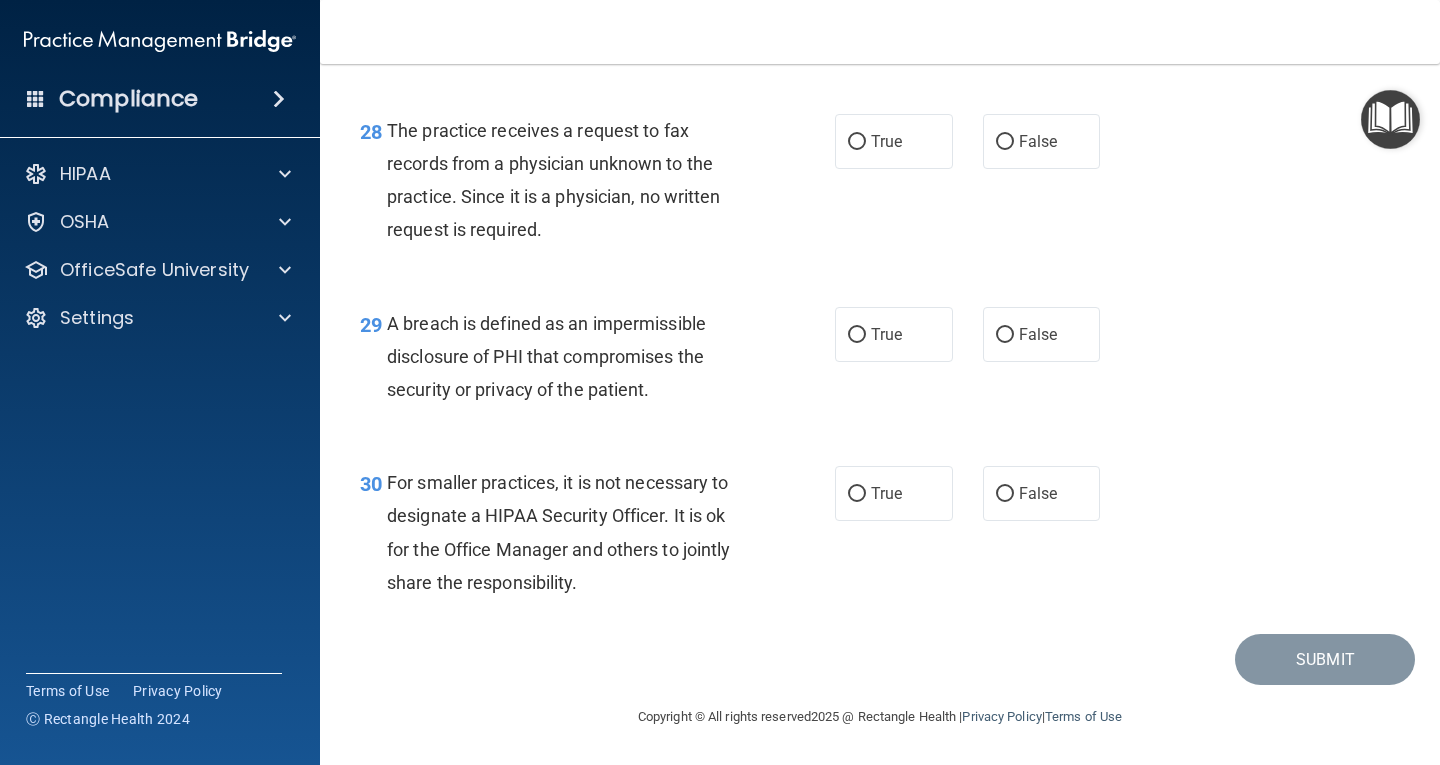 scroll, scrollTop: 5086, scrollLeft: 0, axis: vertical 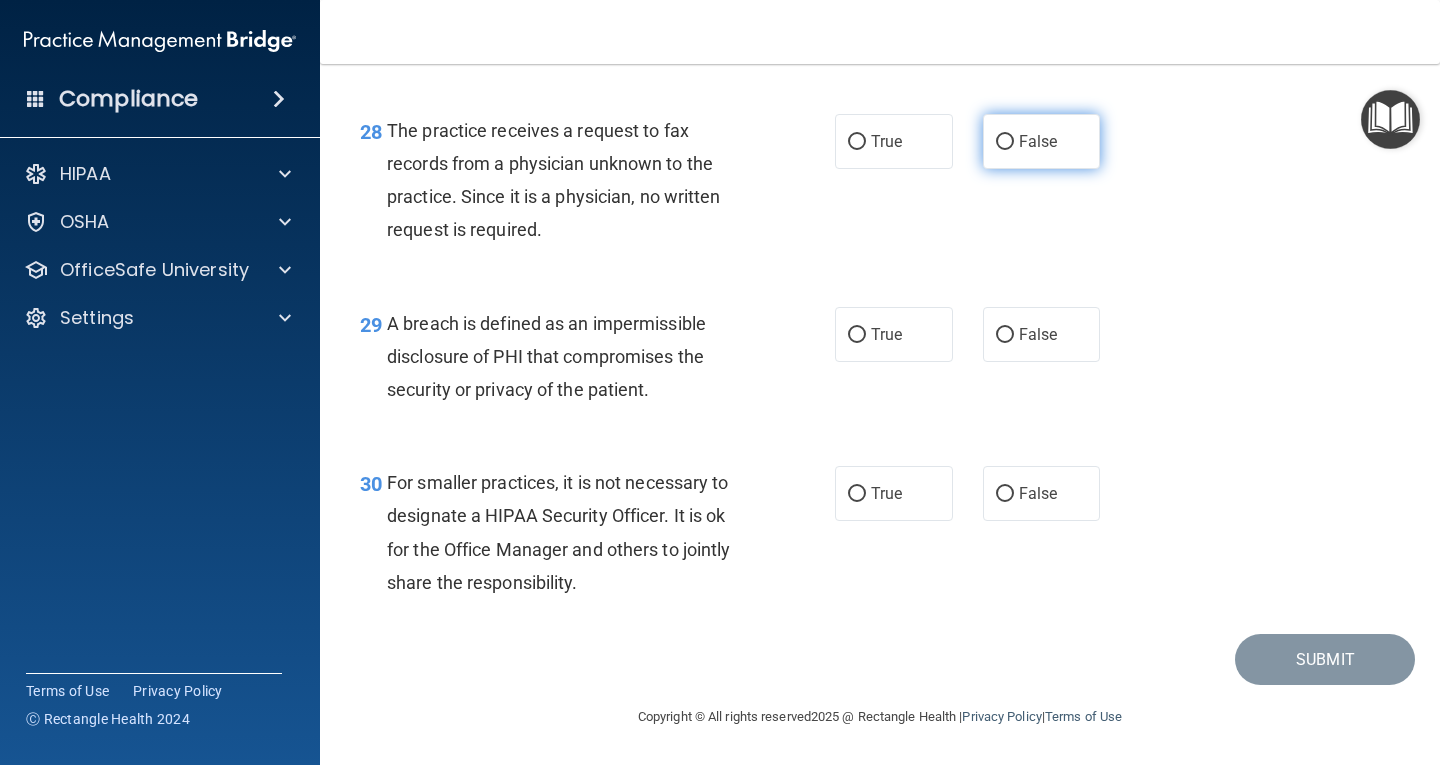 click on "False" at bounding box center (1042, 141) 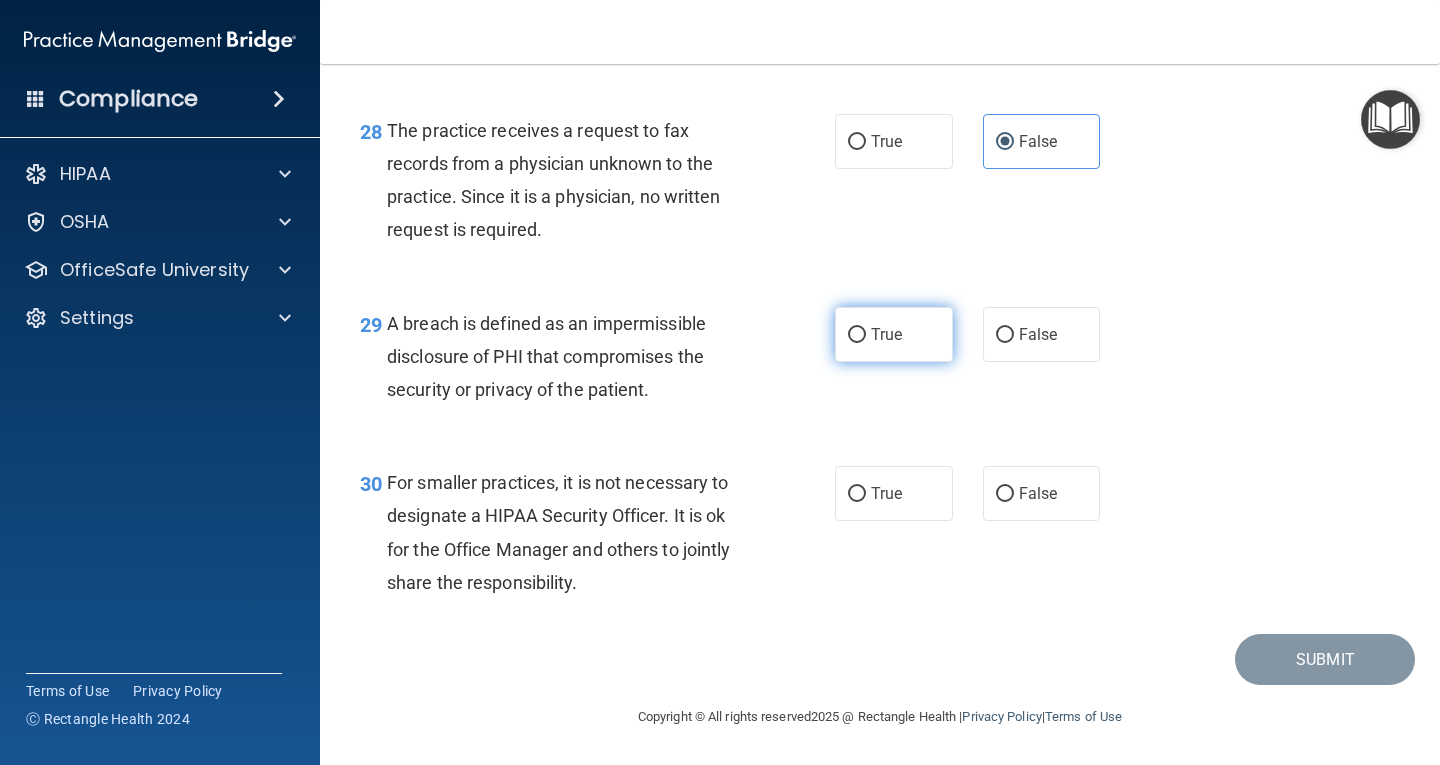 click on "True" at bounding box center (857, 335) 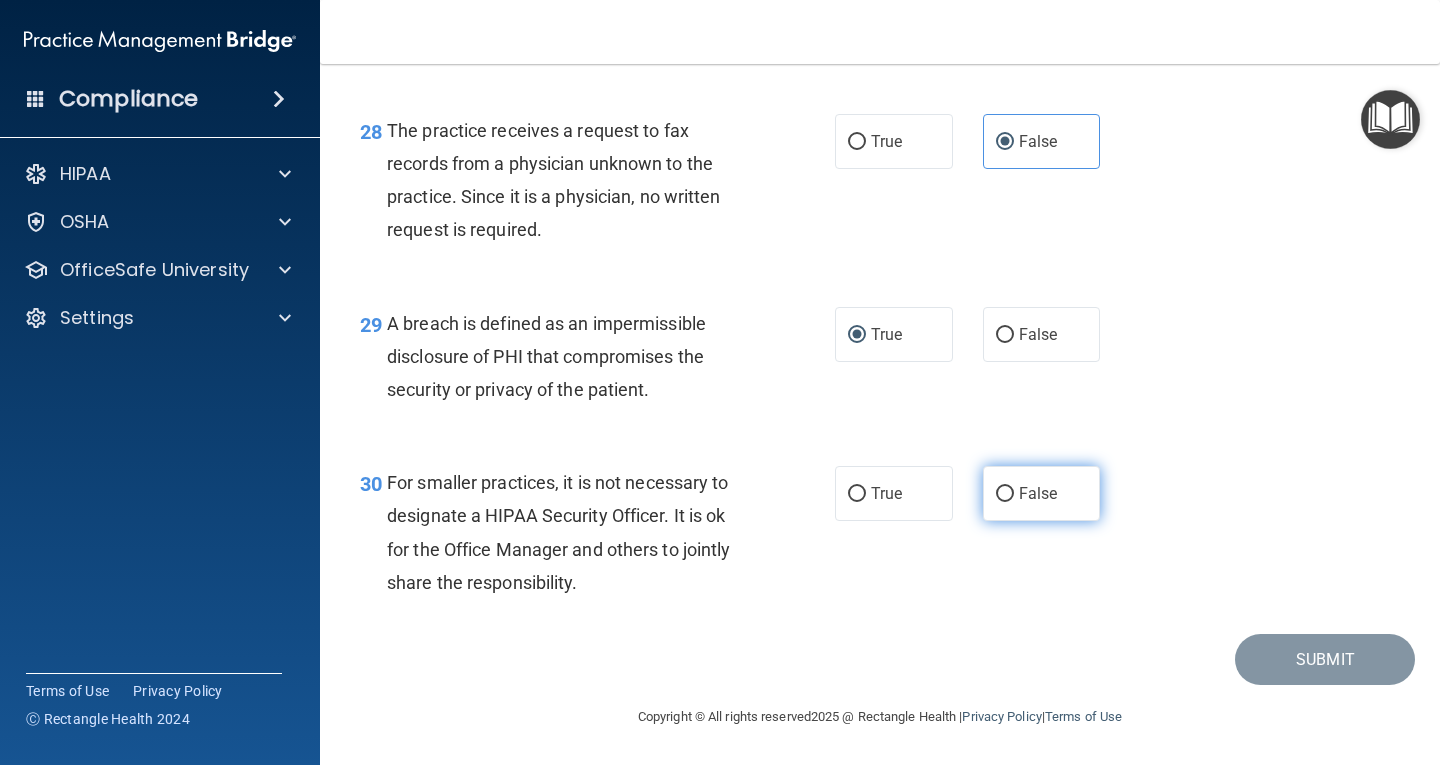click on "False" at bounding box center (1042, 493) 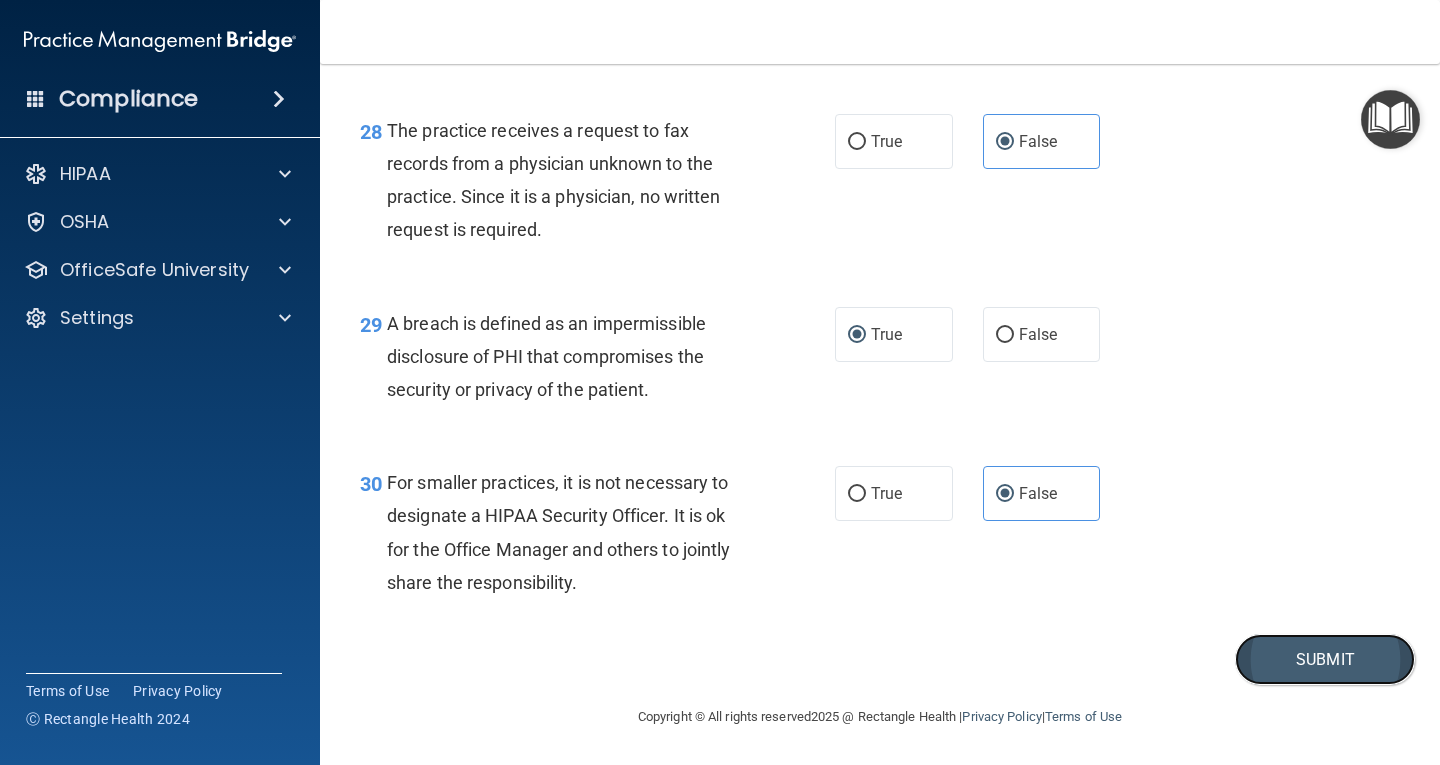 click on "Submit" at bounding box center (1325, 659) 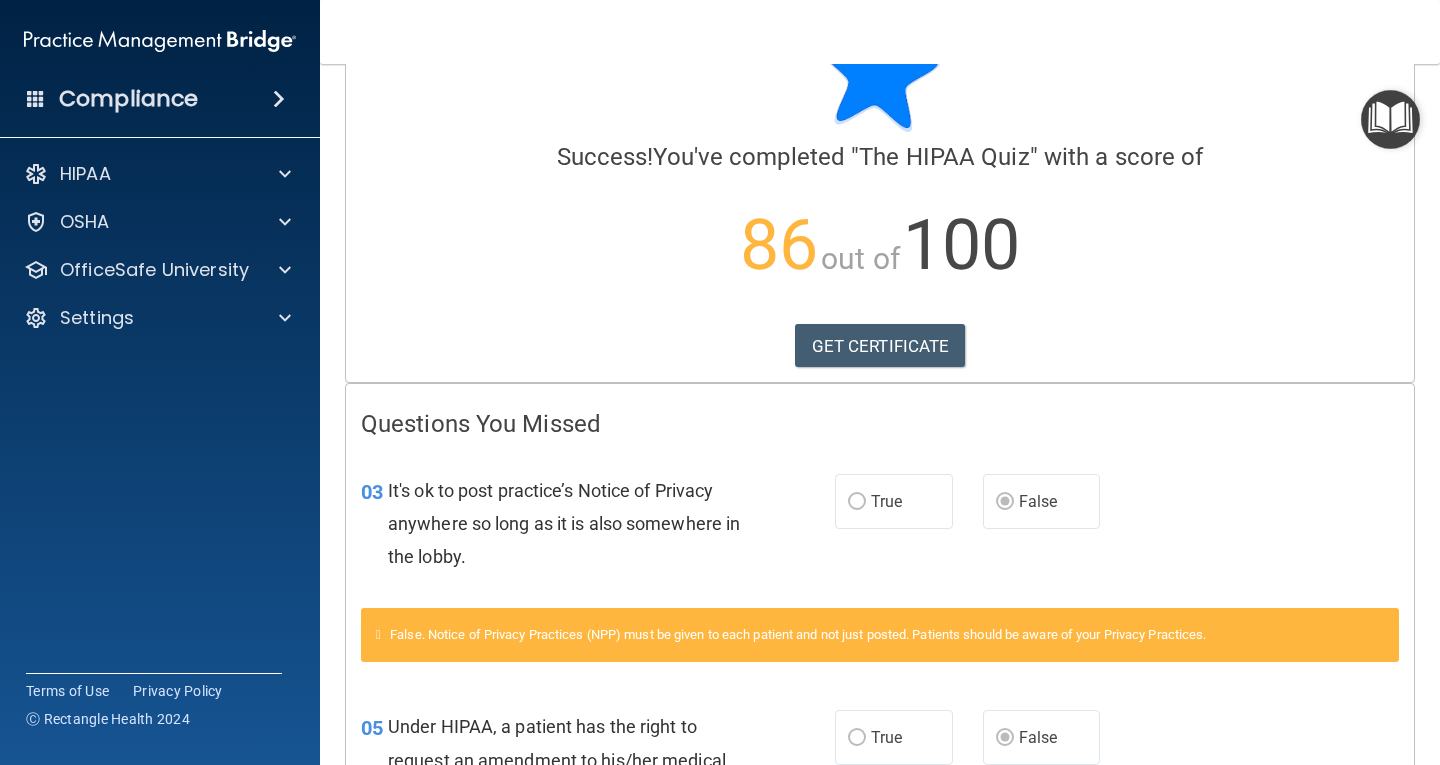 scroll, scrollTop: 0, scrollLeft: 0, axis: both 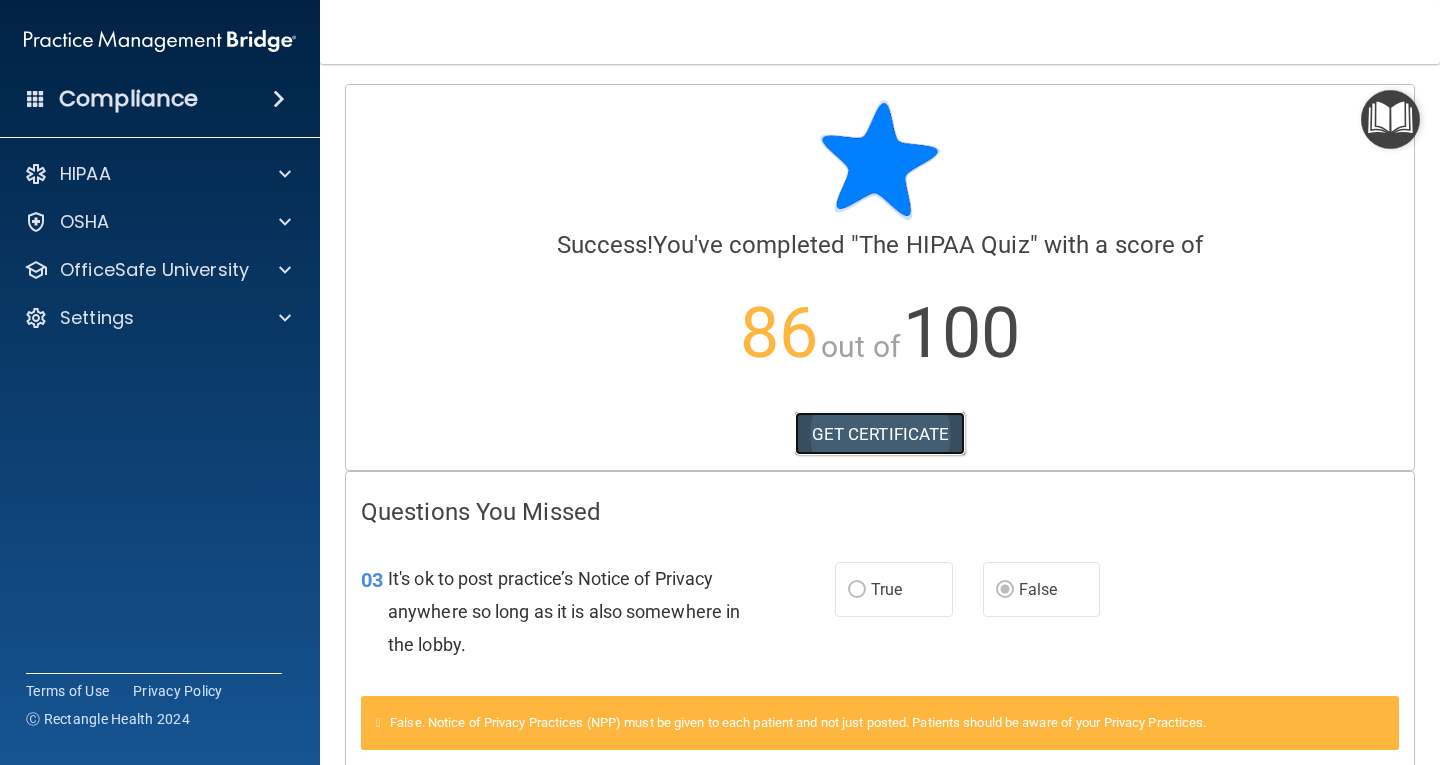 click on "GET CERTIFICATE" at bounding box center (880, 434) 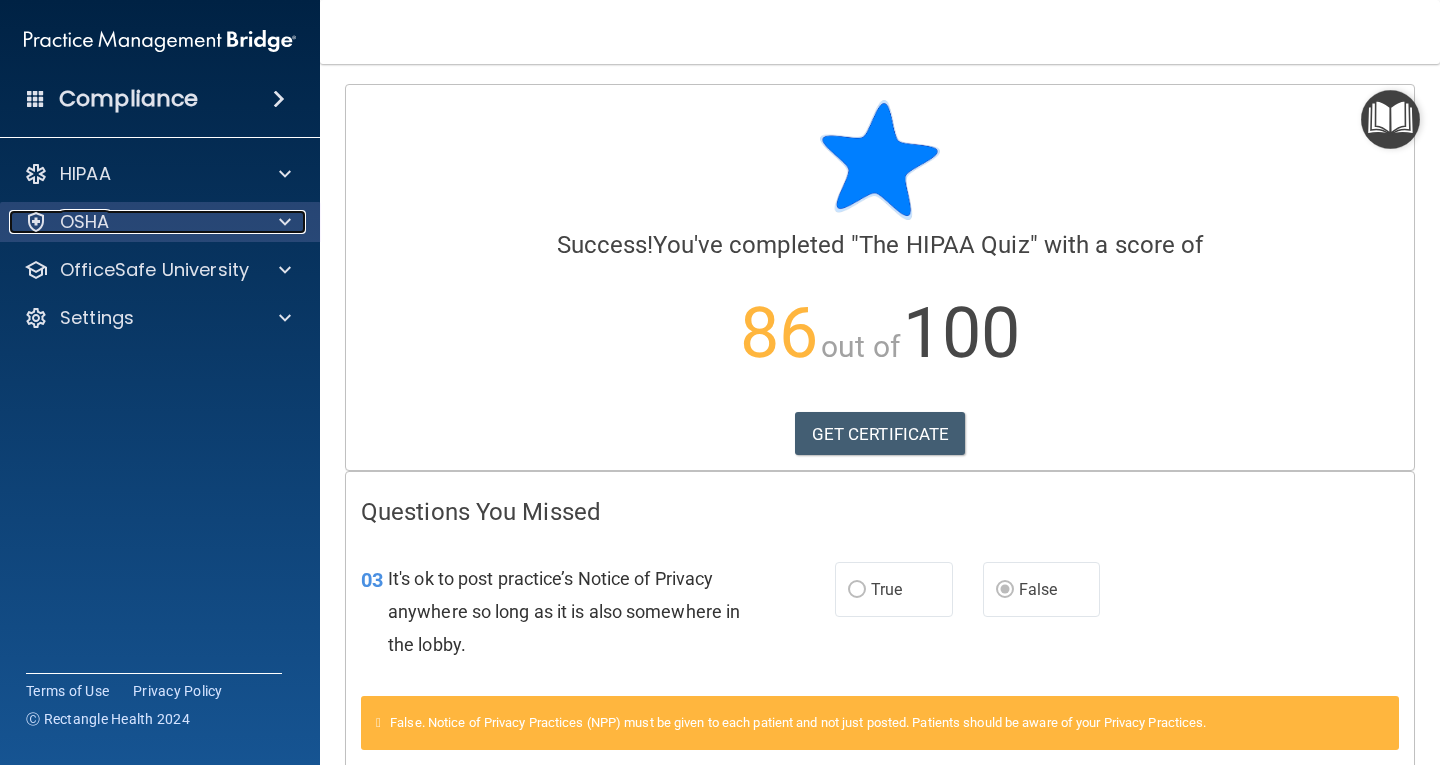 click on "OSHA" at bounding box center (133, 222) 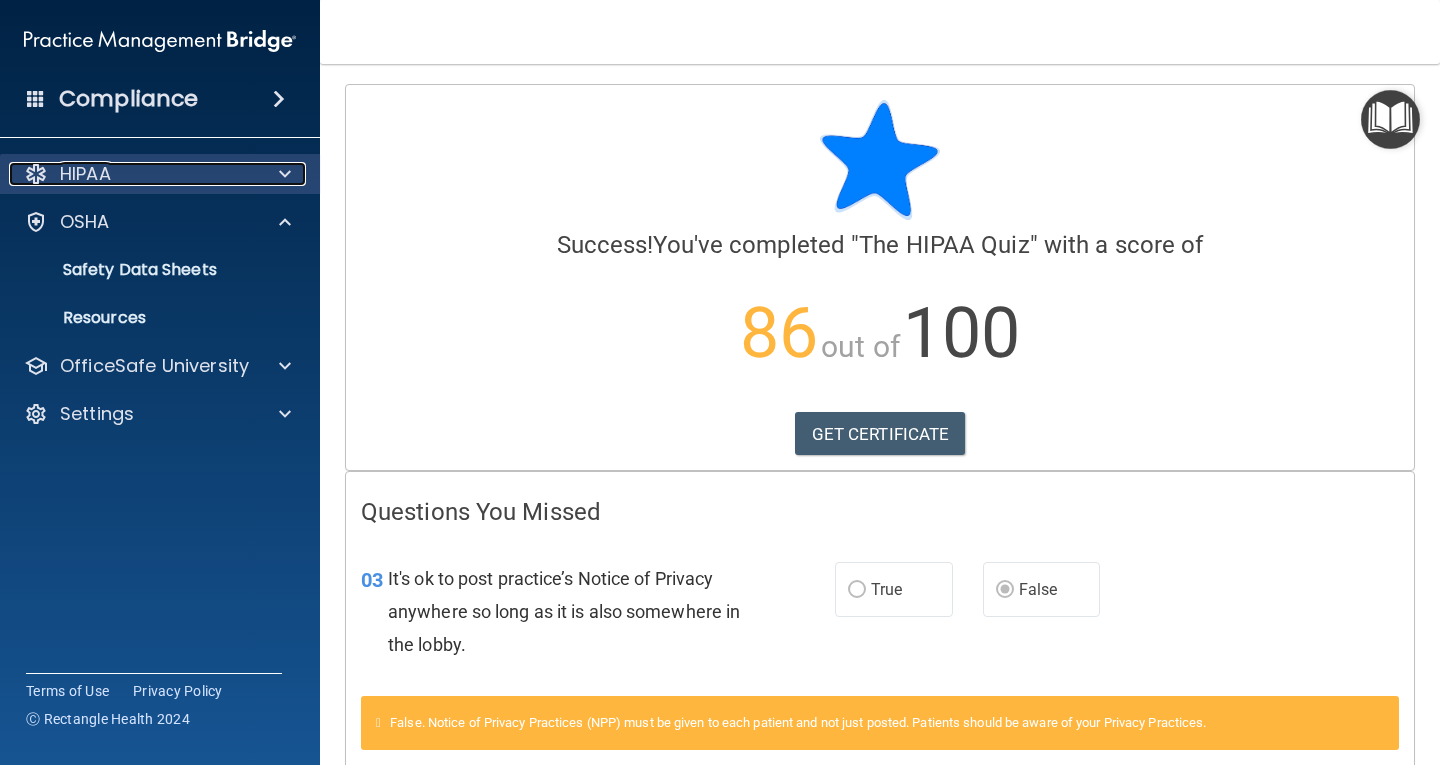 click on "HIPAA" at bounding box center [133, 174] 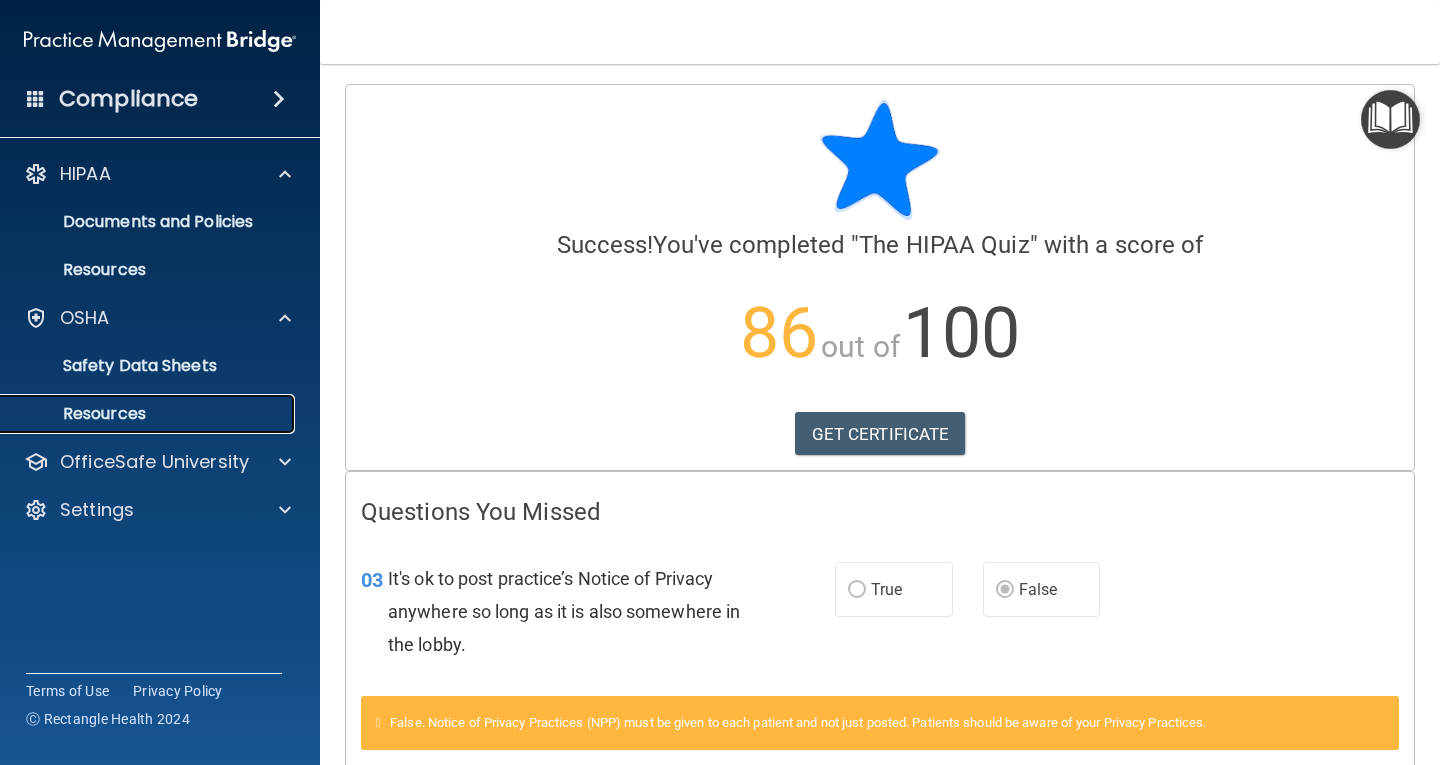 click on "Resources" at bounding box center [137, 414] 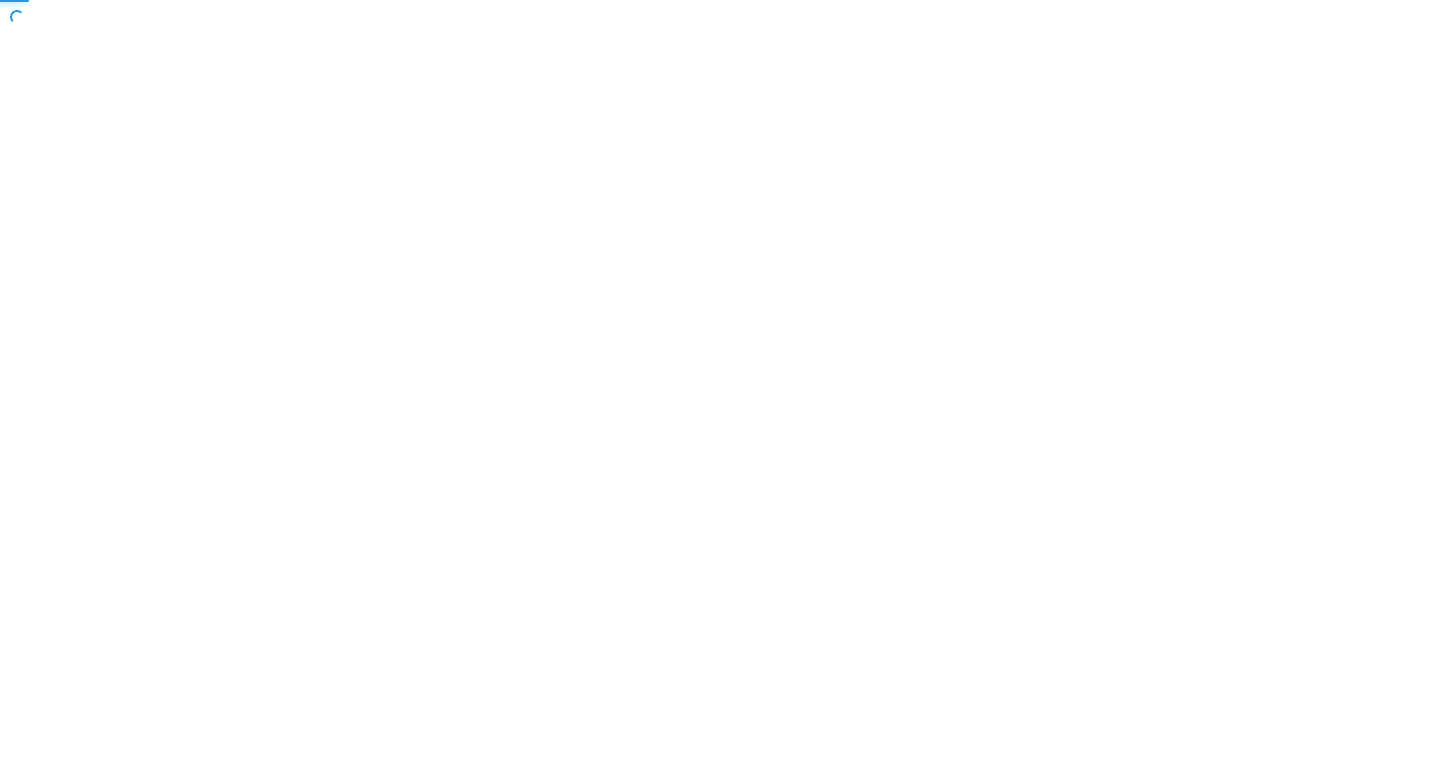 scroll, scrollTop: 0, scrollLeft: 0, axis: both 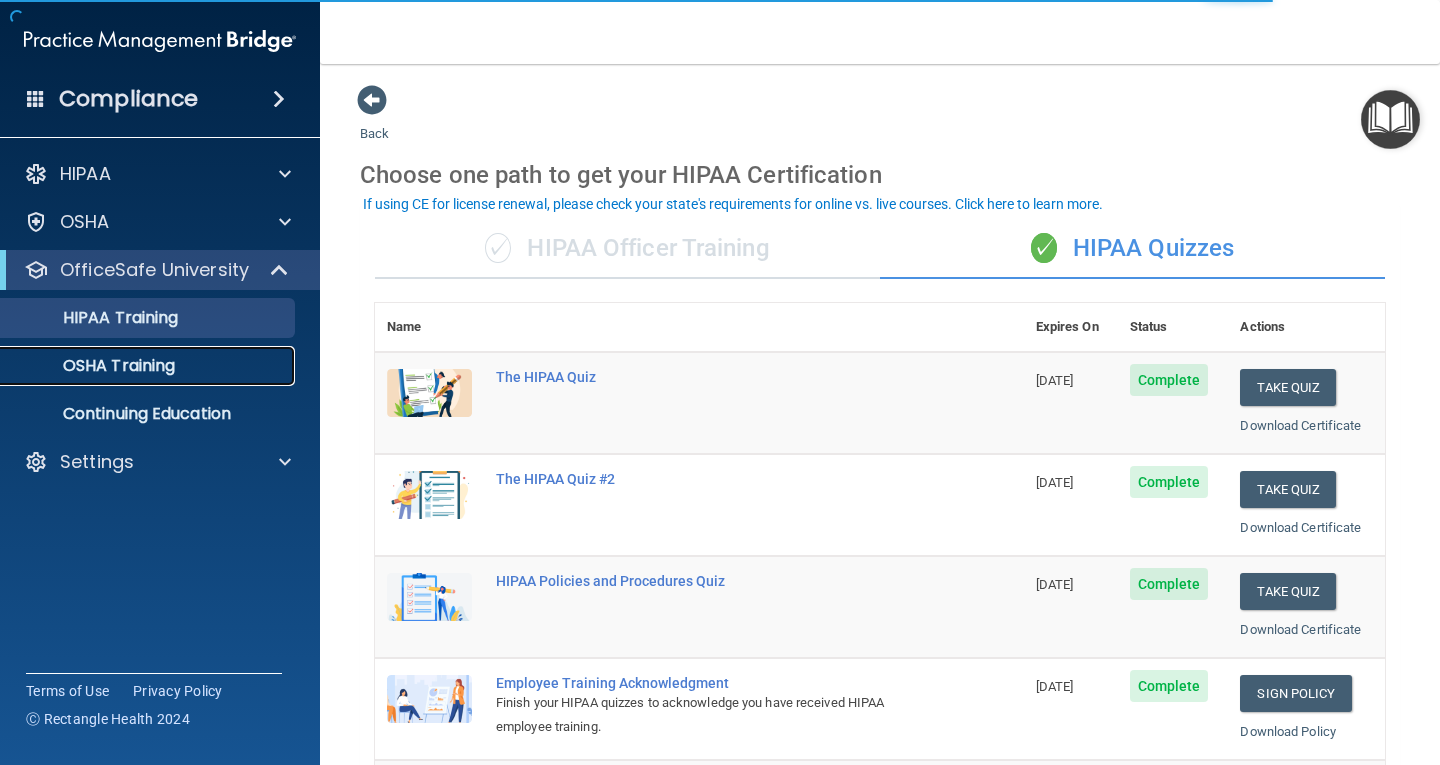 click on "OSHA Training" at bounding box center (94, 366) 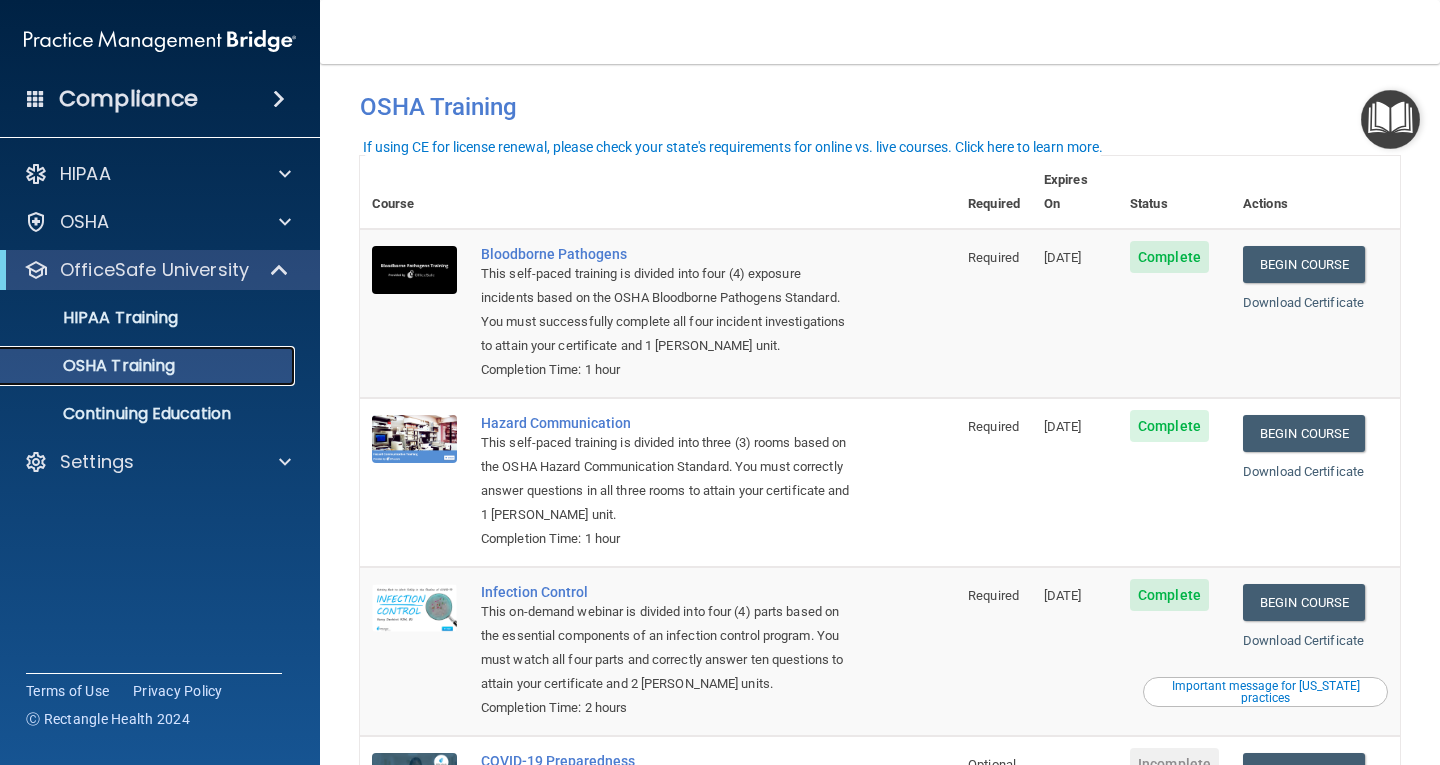 scroll, scrollTop: 0, scrollLeft: 0, axis: both 